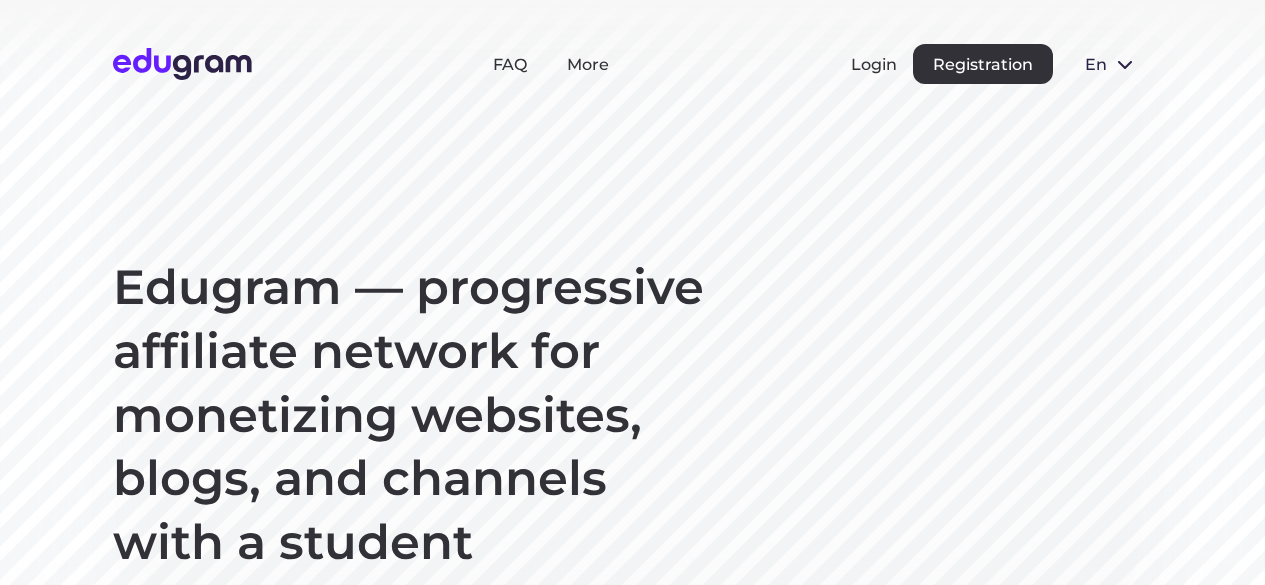scroll, scrollTop: 525, scrollLeft: 0, axis: vertical 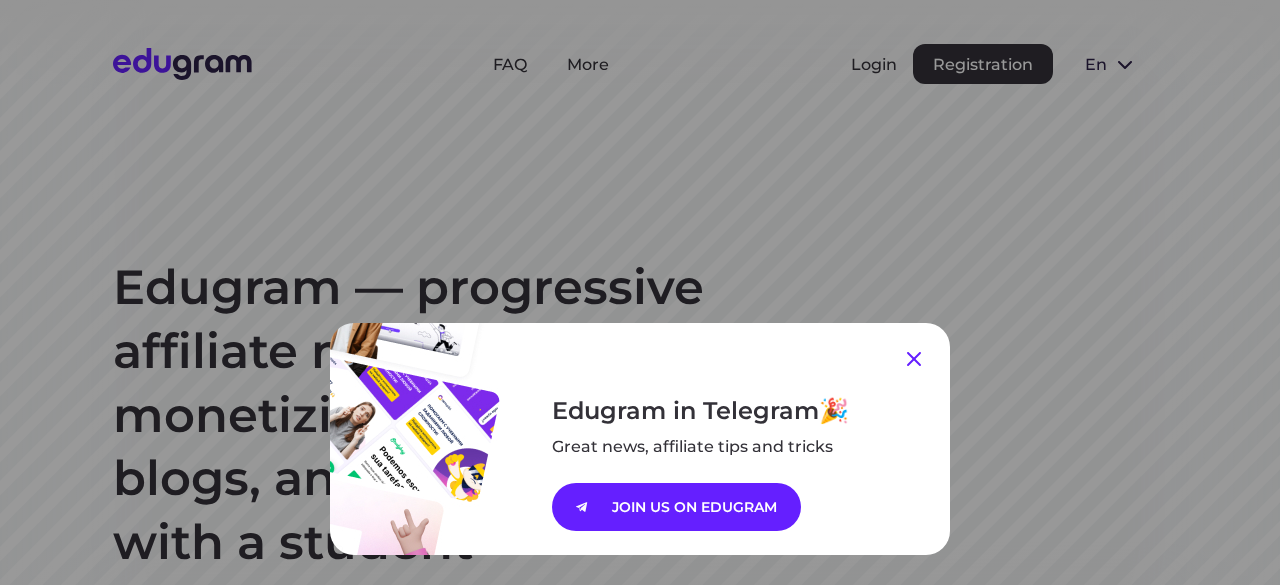 click 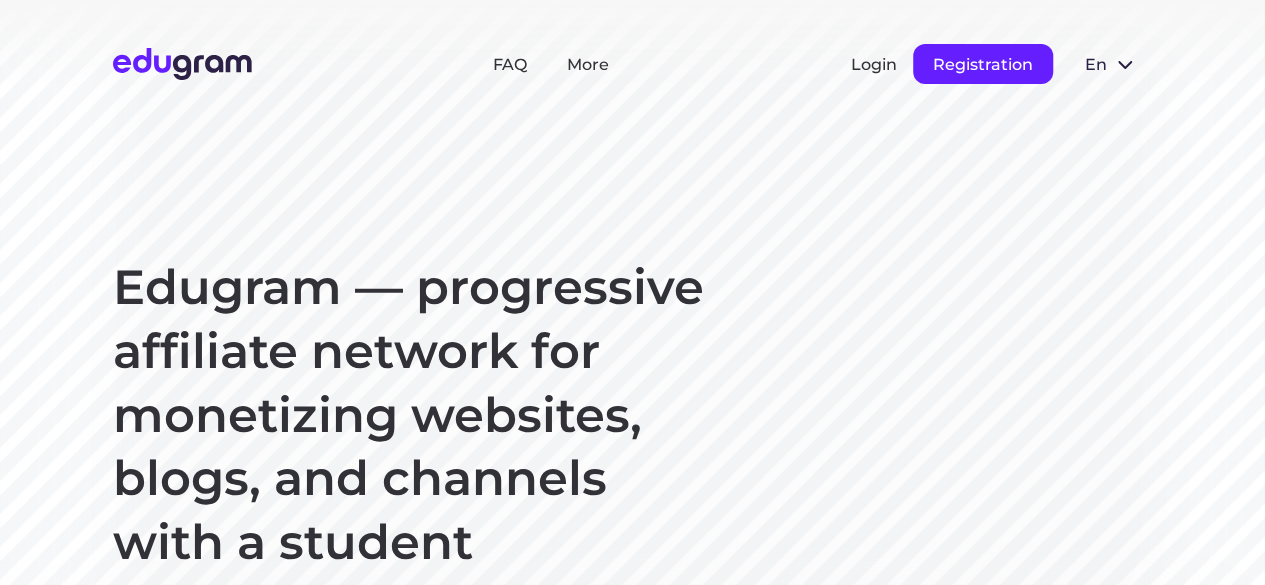 click on "Registration" at bounding box center [983, 64] 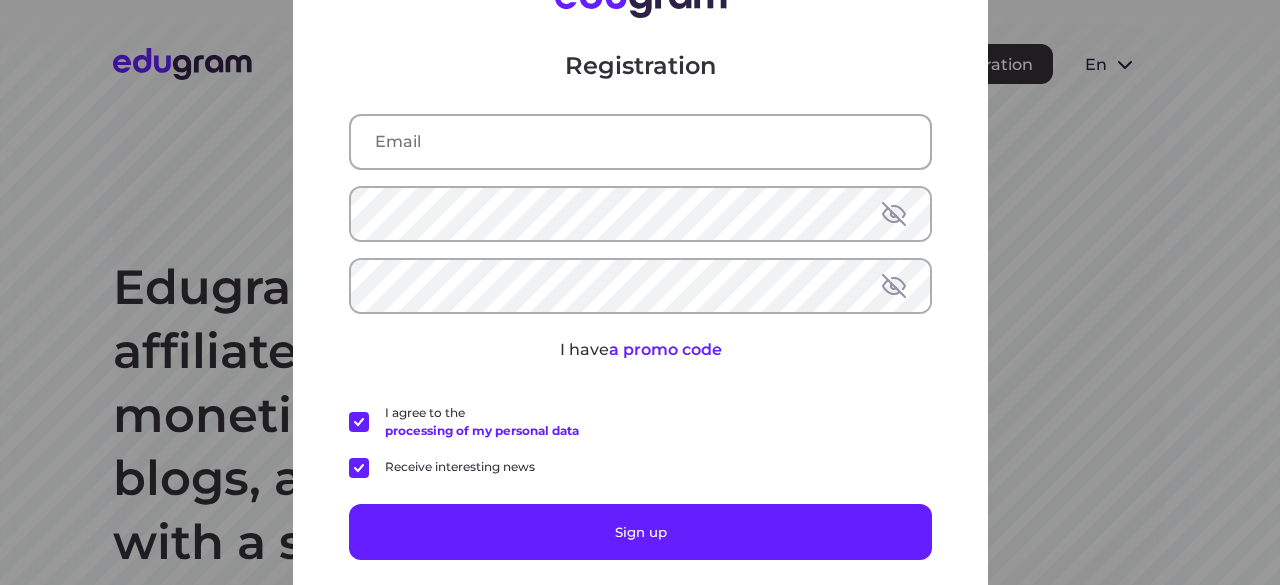 click at bounding box center [640, 141] 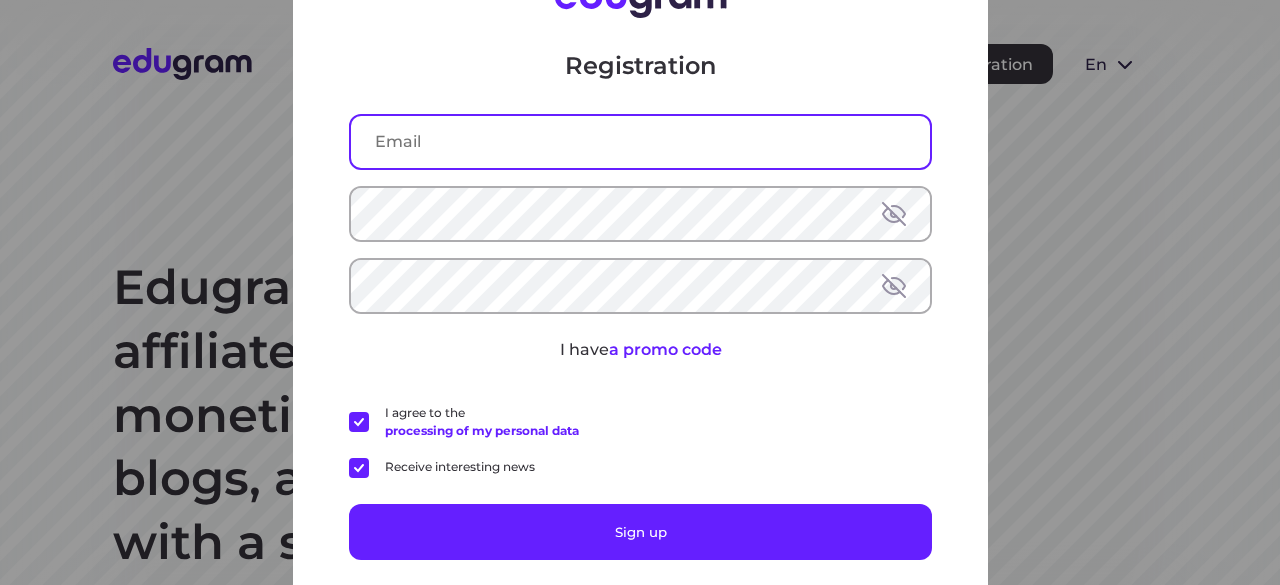 type on "[EMAIL]" 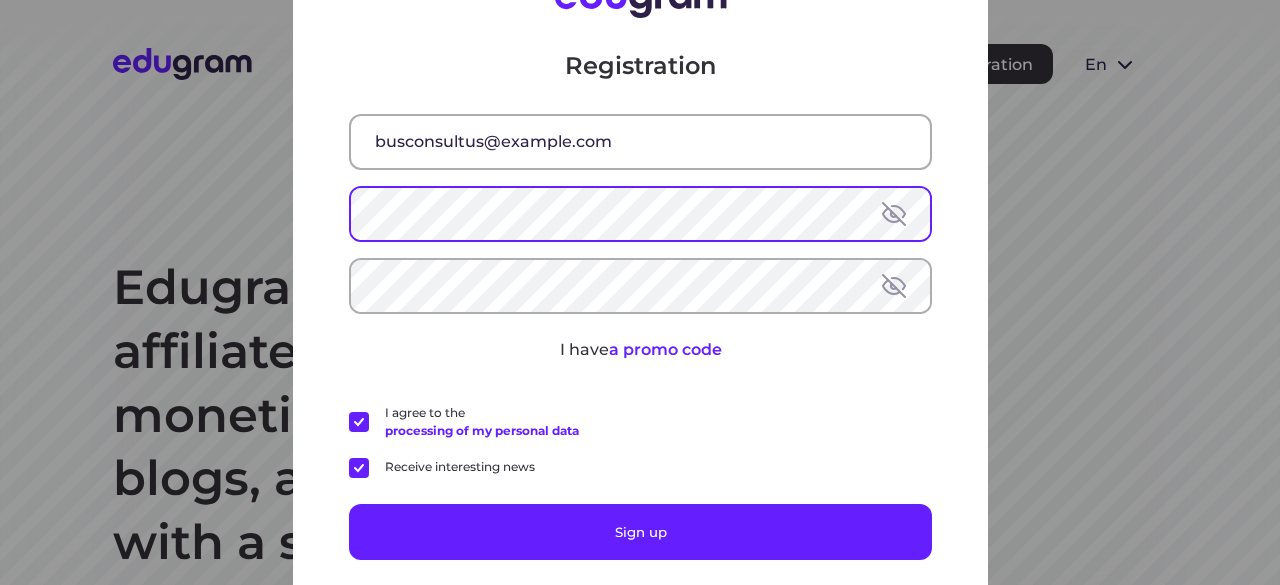 click at bounding box center (894, 213) 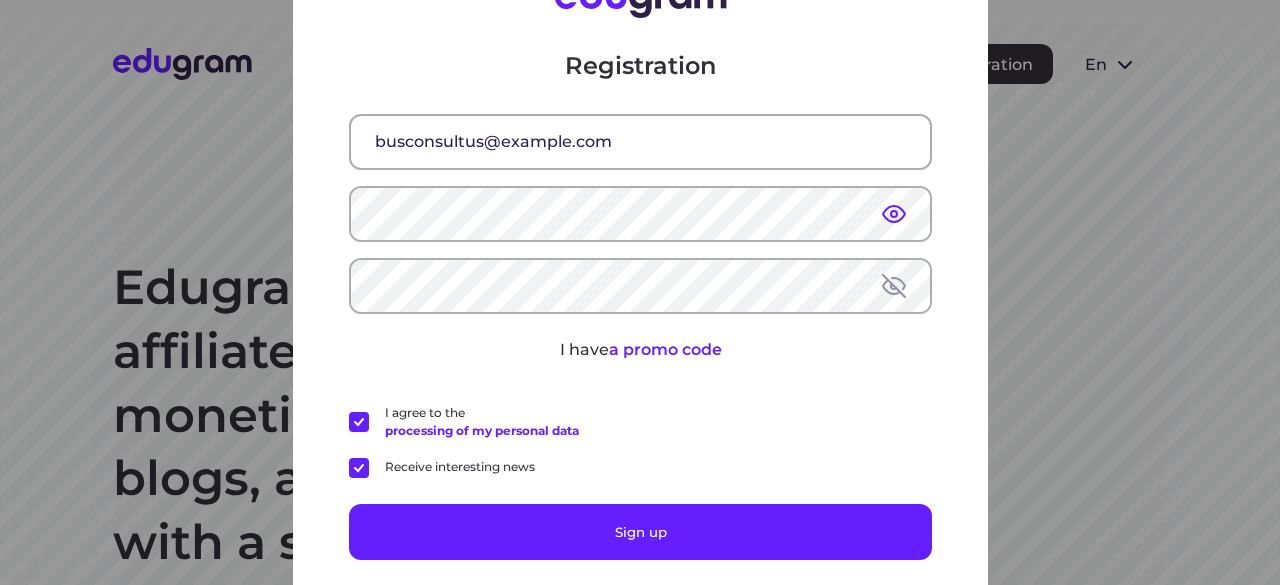 click at bounding box center [894, 285] 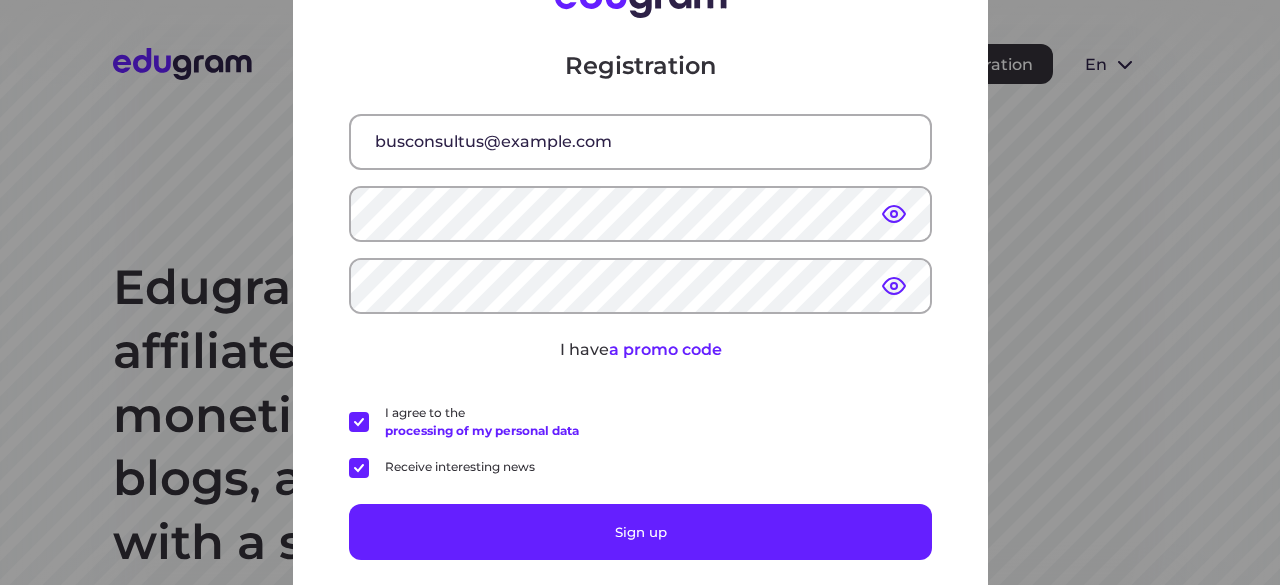 click on "Receive interesting news" at bounding box center [442, 467] 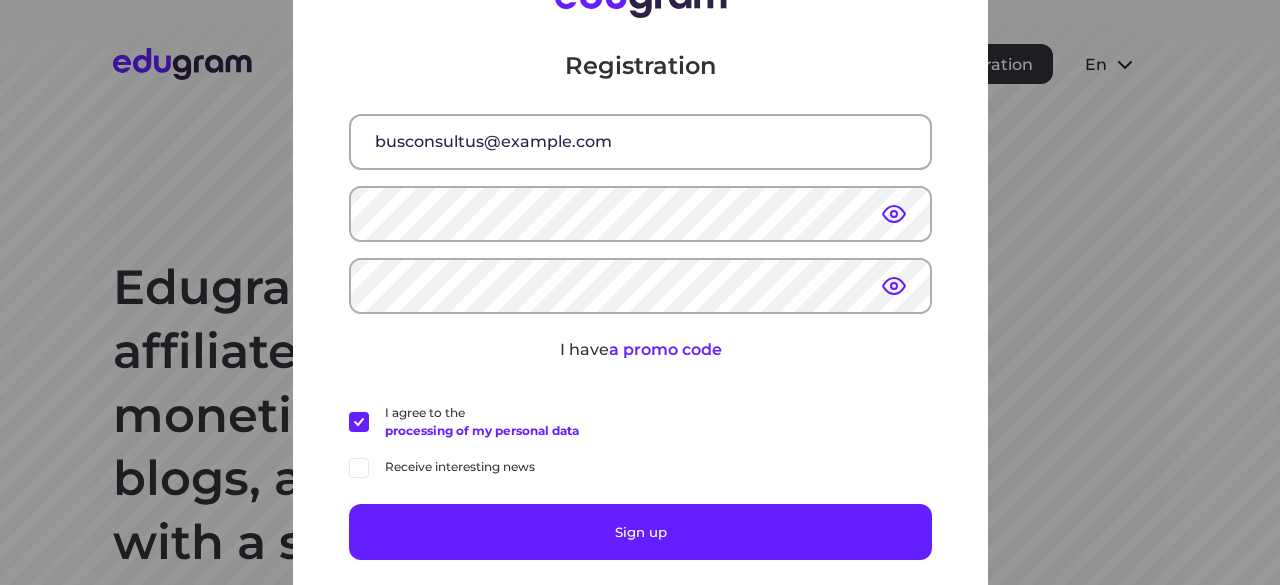 scroll, scrollTop: 70, scrollLeft: 0, axis: vertical 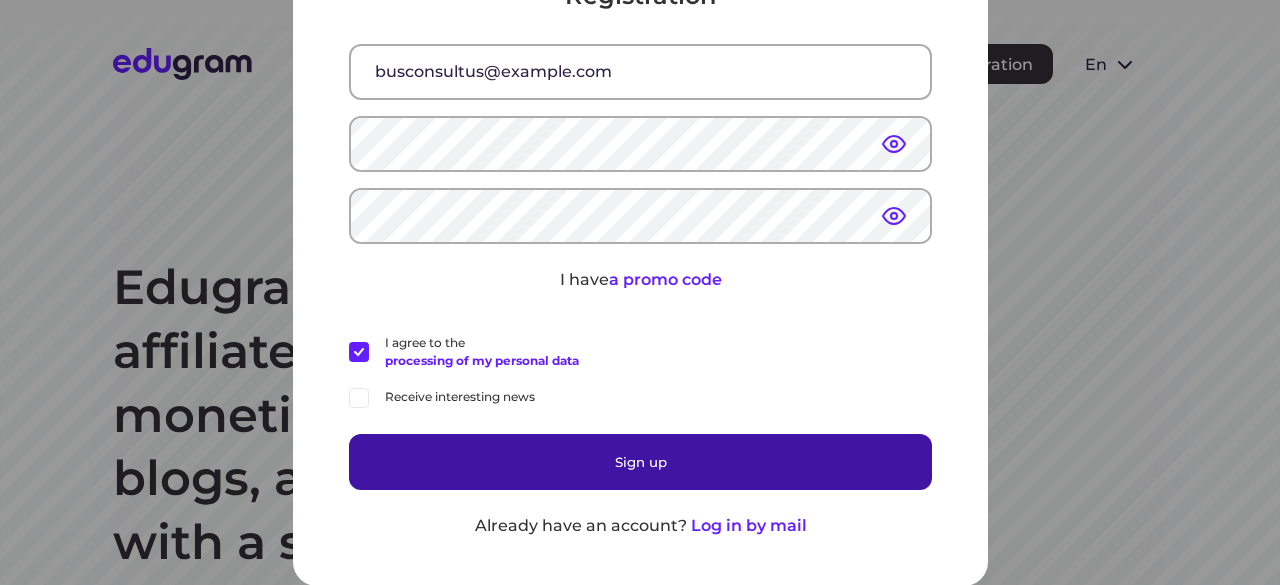 click on "Sign up" at bounding box center [640, 461] 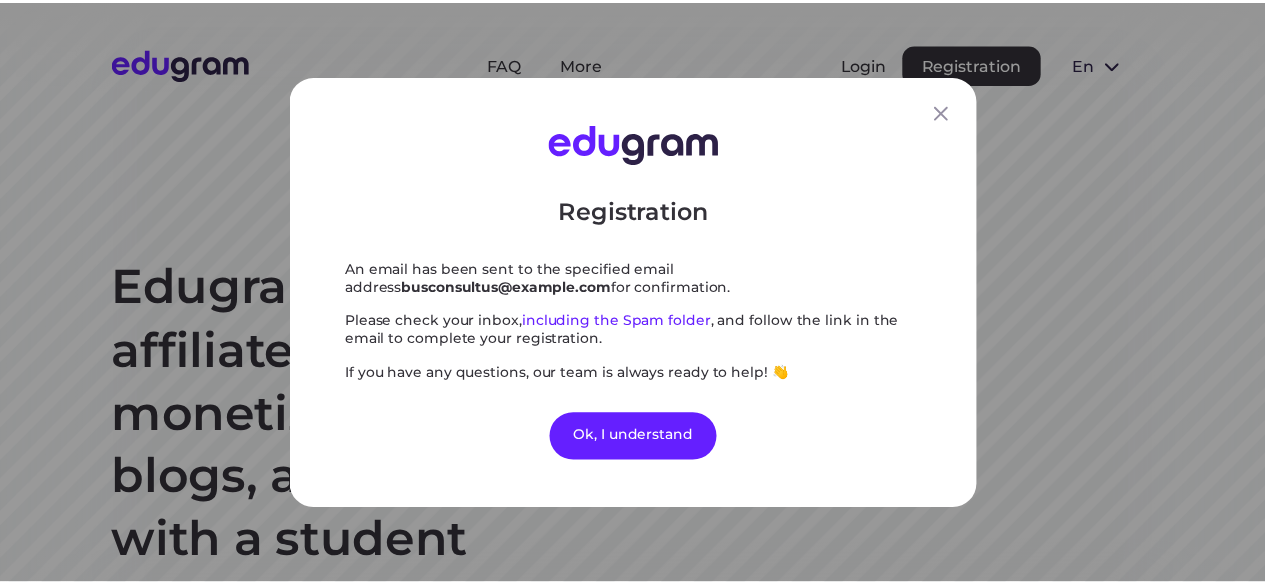 scroll, scrollTop: 0, scrollLeft: 0, axis: both 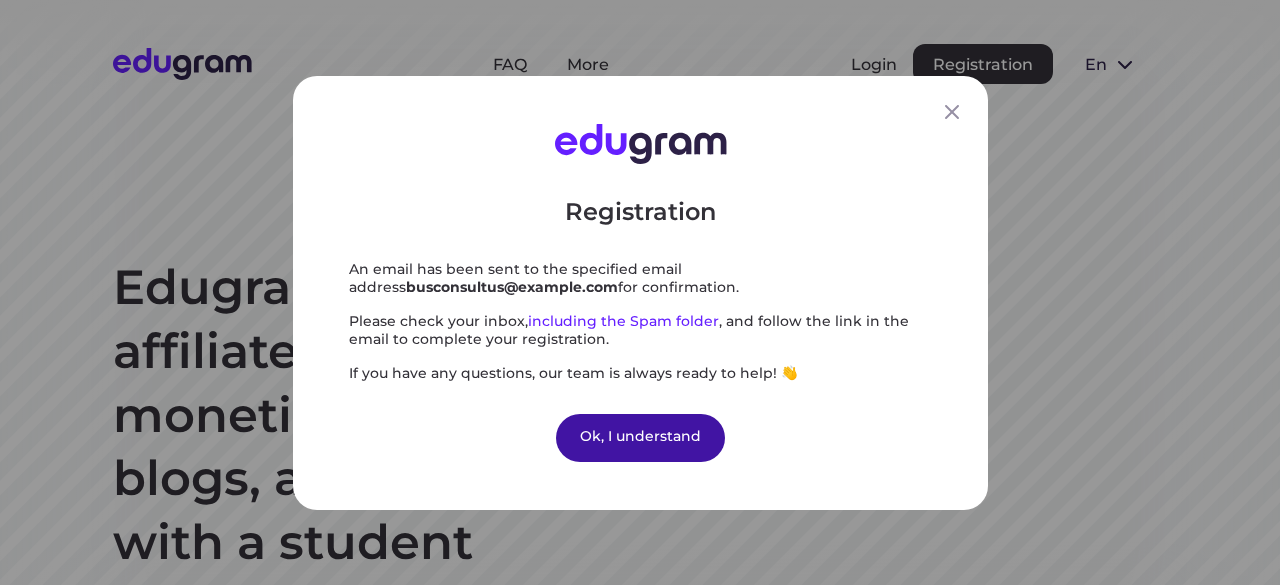 click on "Ok, I understand" at bounding box center [640, 437] 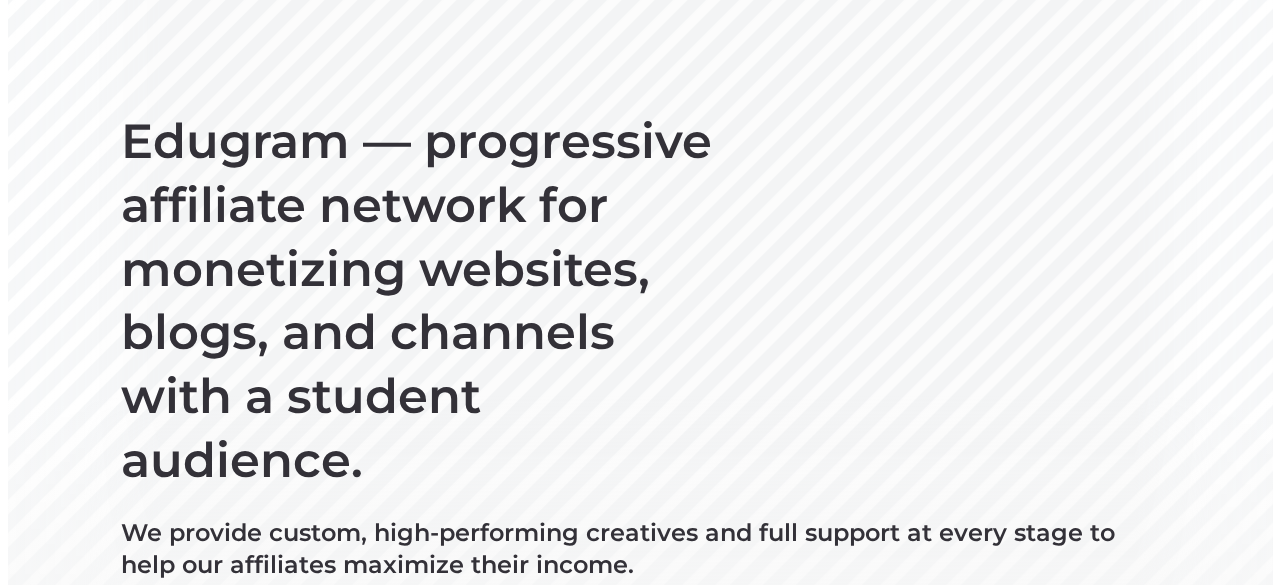 scroll, scrollTop: 0, scrollLeft: 0, axis: both 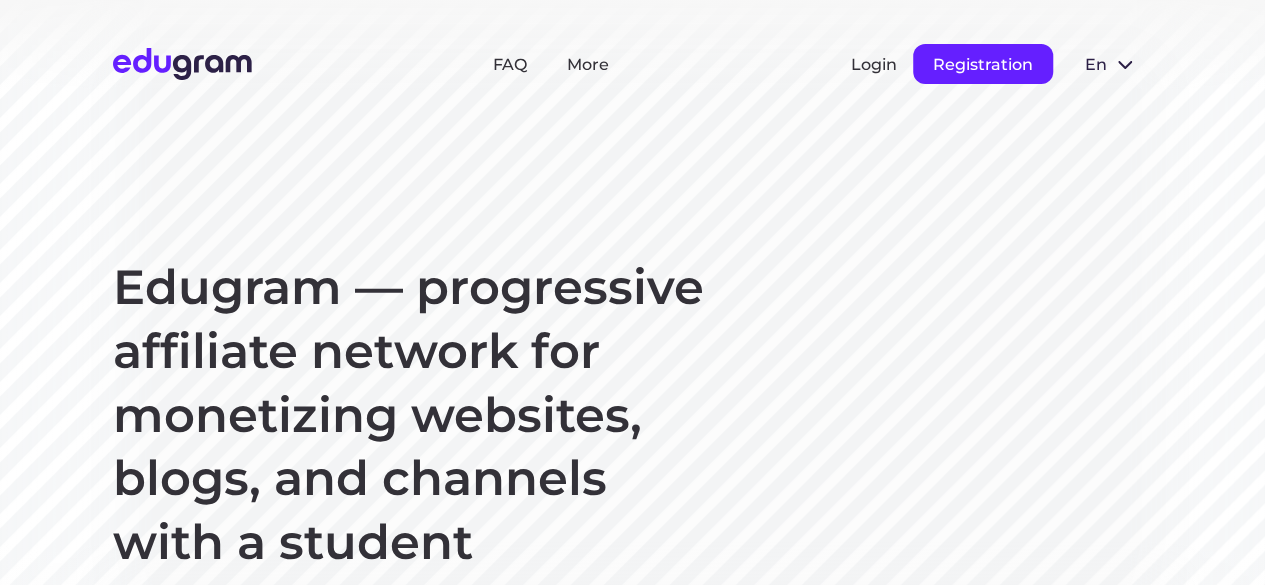 click on "Registration" at bounding box center [983, 64] 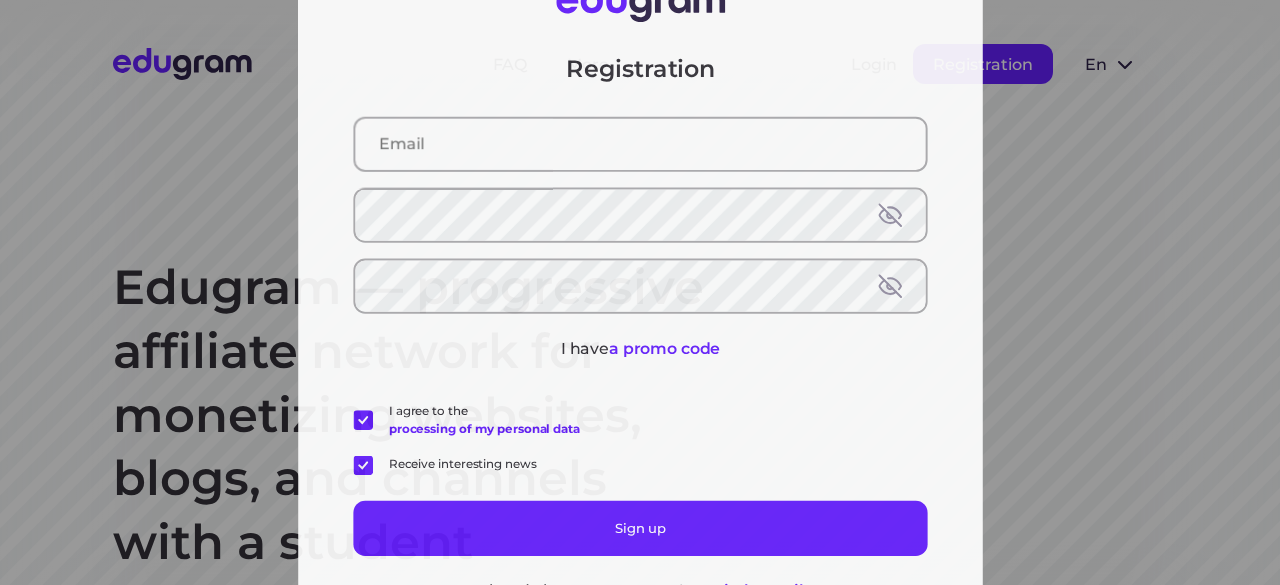 type 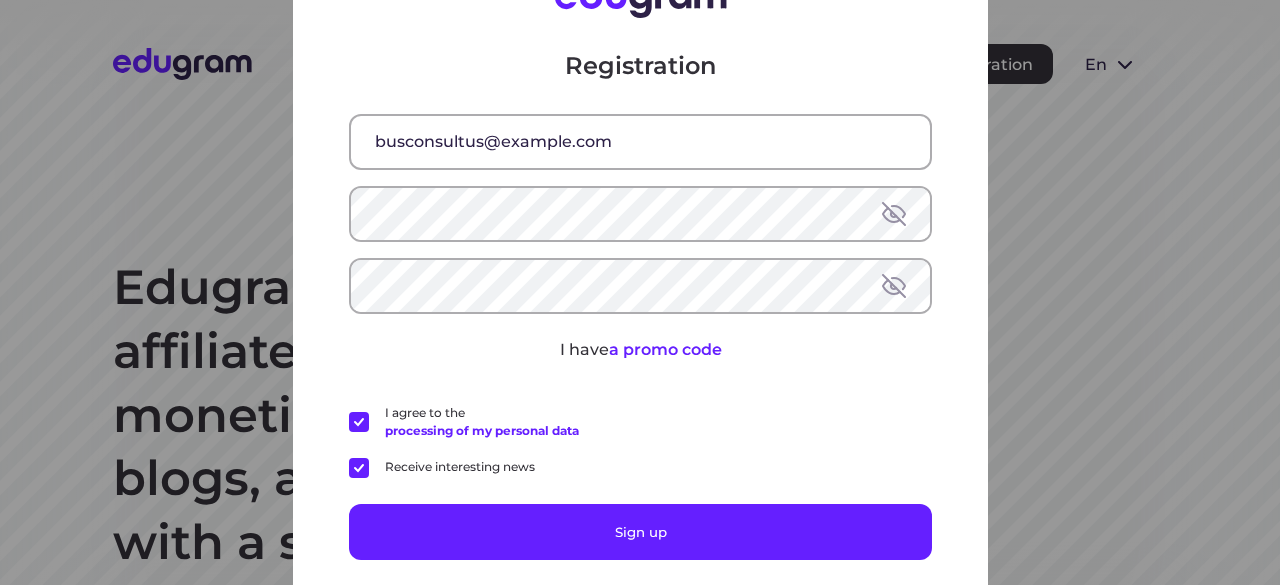 scroll, scrollTop: 70, scrollLeft: 0, axis: vertical 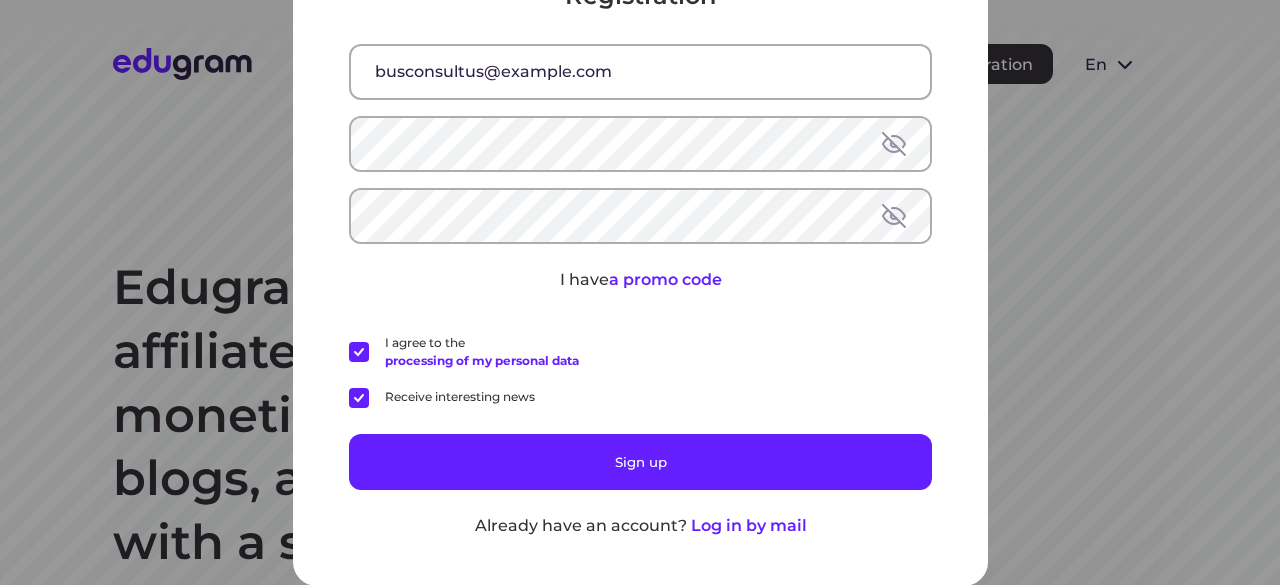 click on "Receive interesting news" at bounding box center [442, 397] 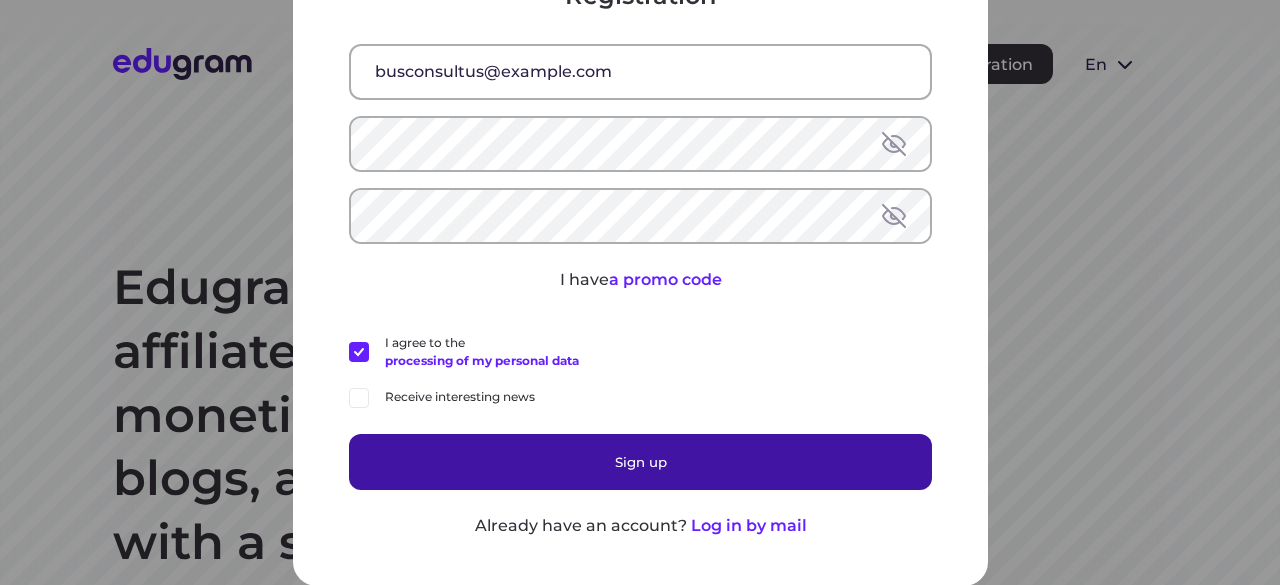 click on "Sign up" at bounding box center (640, 461) 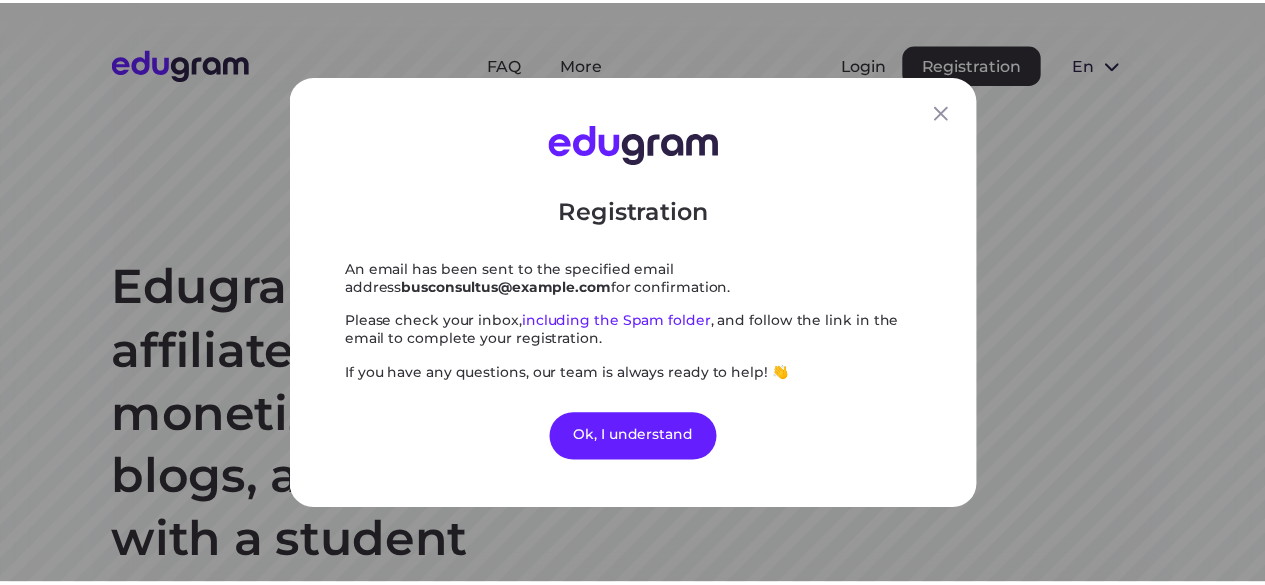 scroll, scrollTop: 0, scrollLeft: 0, axis: both 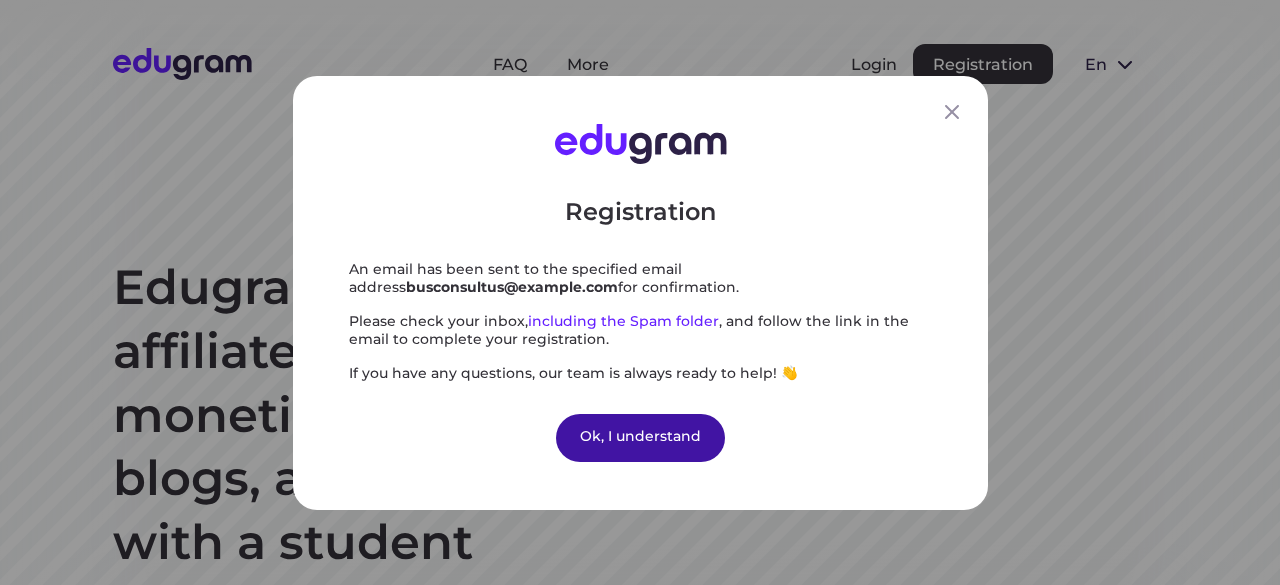 click on "Ok, I understand" at bounding box center [640, 437] 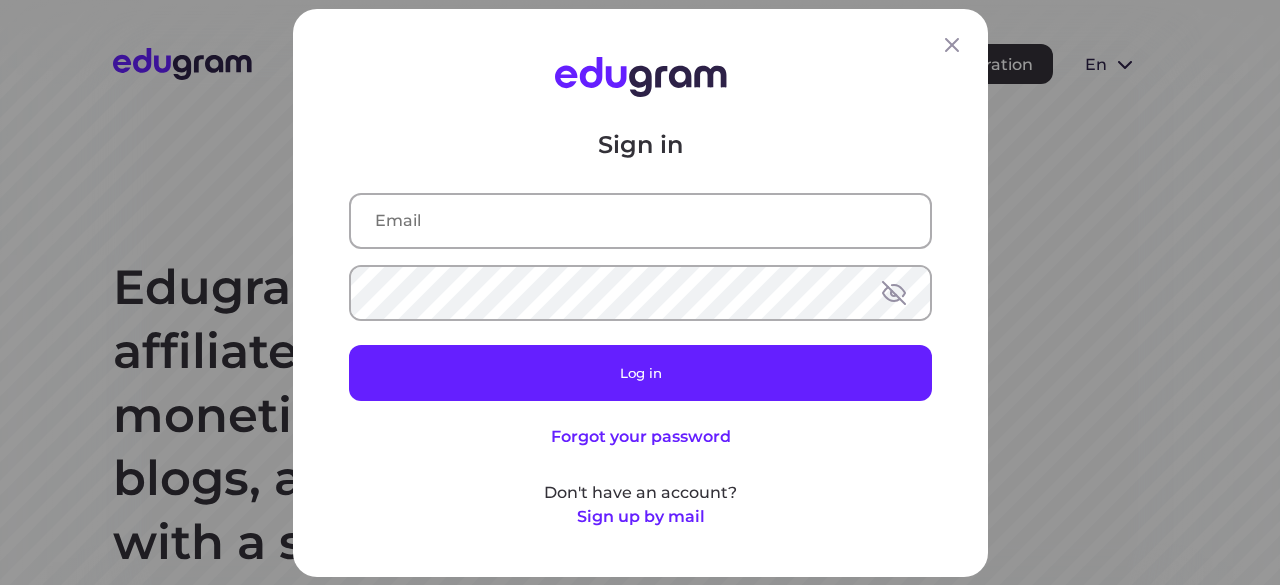 scroll, scrollTop: 0, scrollLeft: 0, axis: both 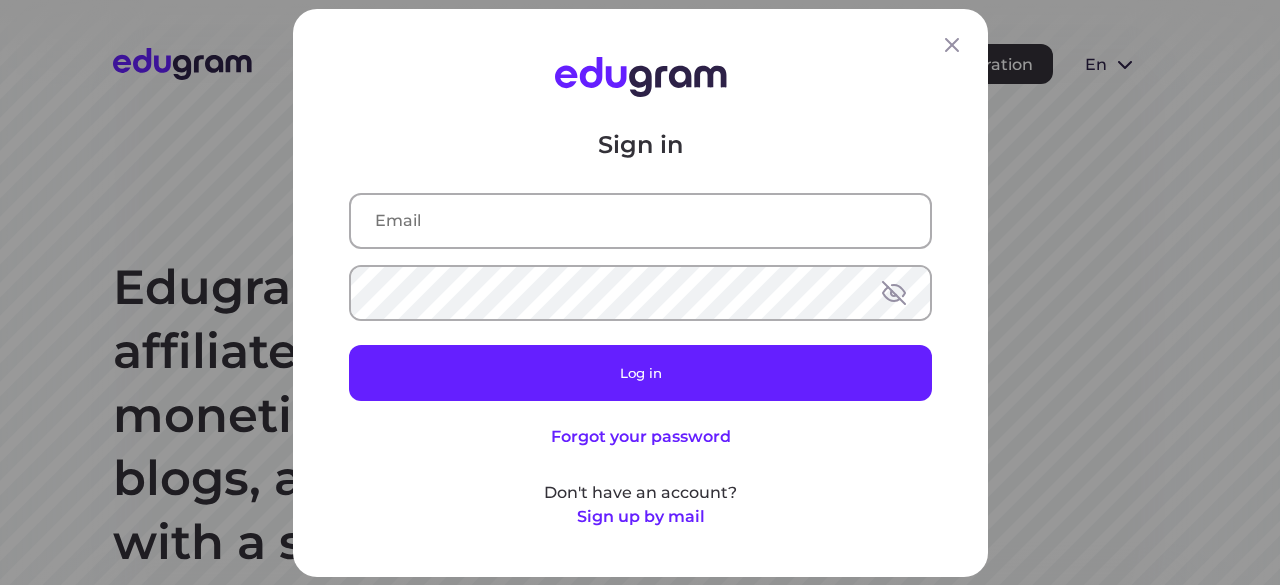 type on "busconsultus@[EMAIL]" 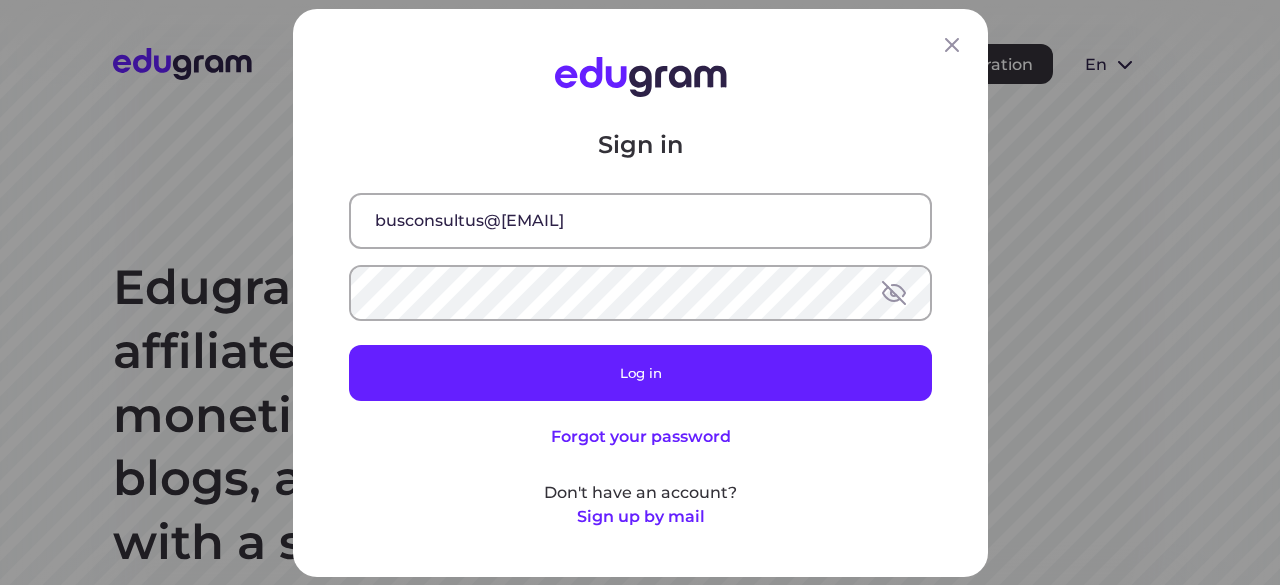 click at bounding box center (894, 292) 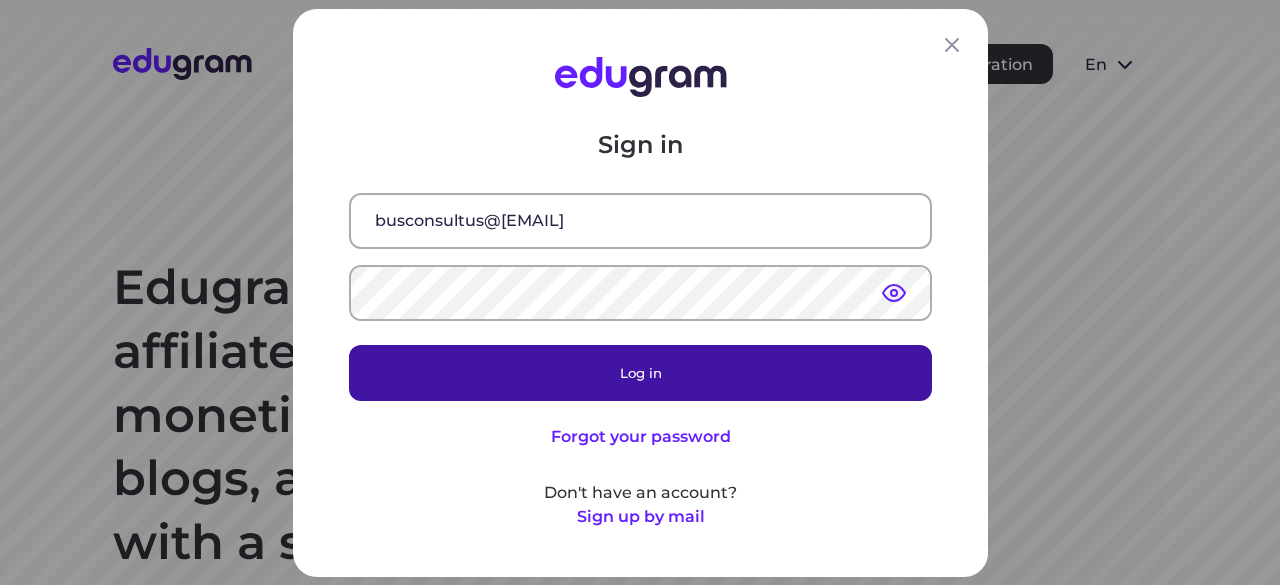 scroll, scrollTop: 0, scrollLeft: 0, axis: both 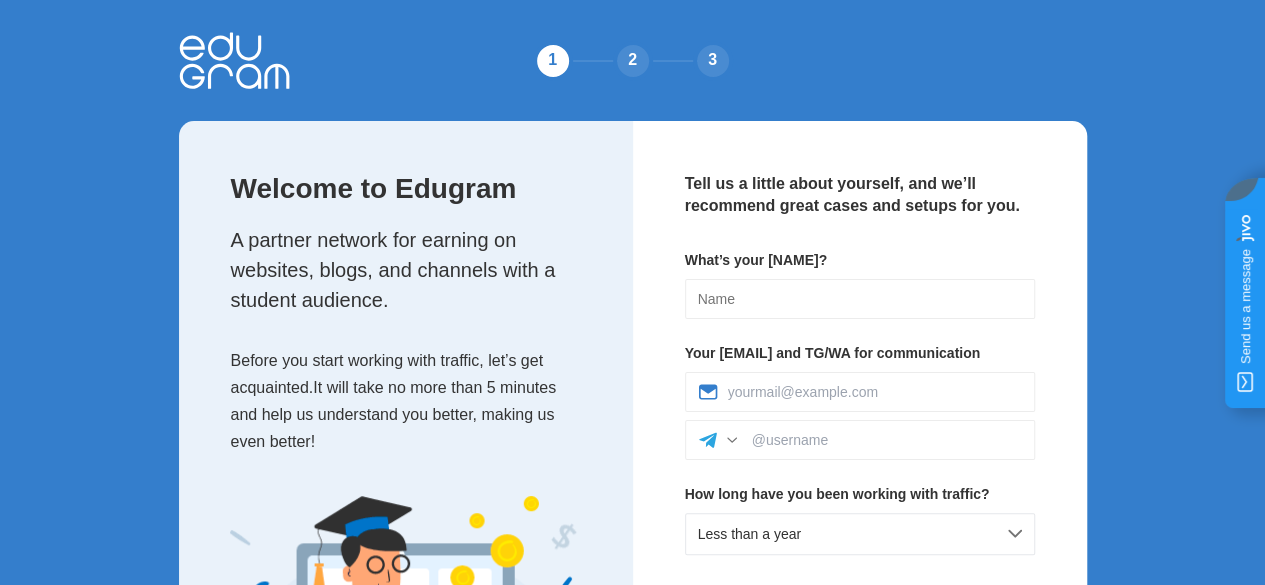 click on "A partner network for earning on websites, blogs, and channels with a student audience." at bounding box center [412, 270] 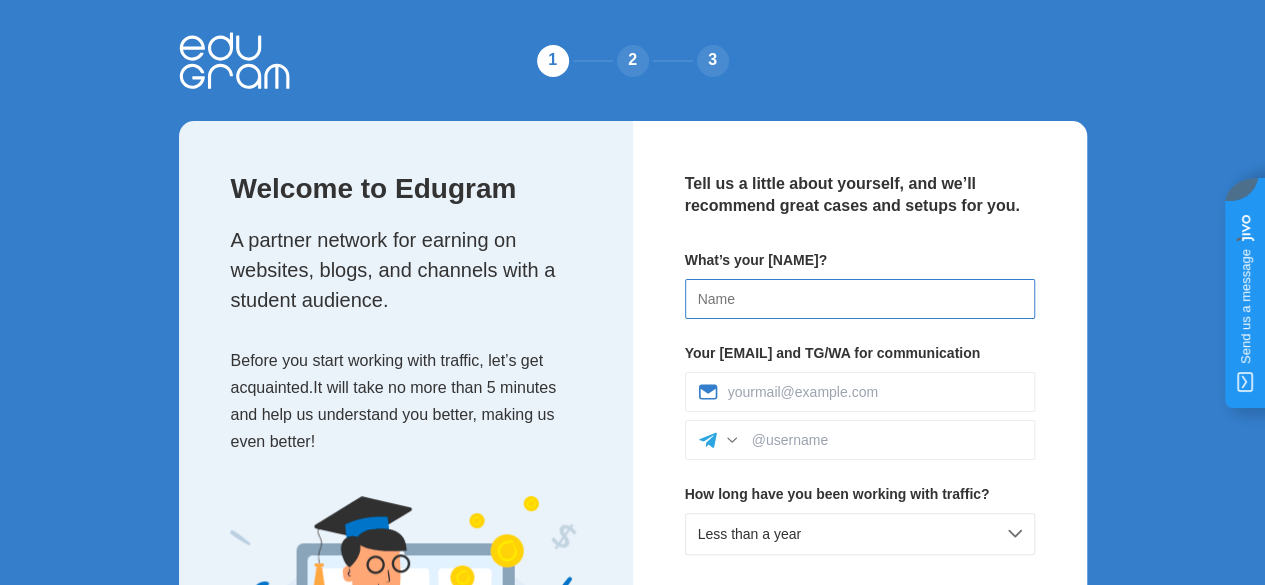click at bounding box center [860, 299] 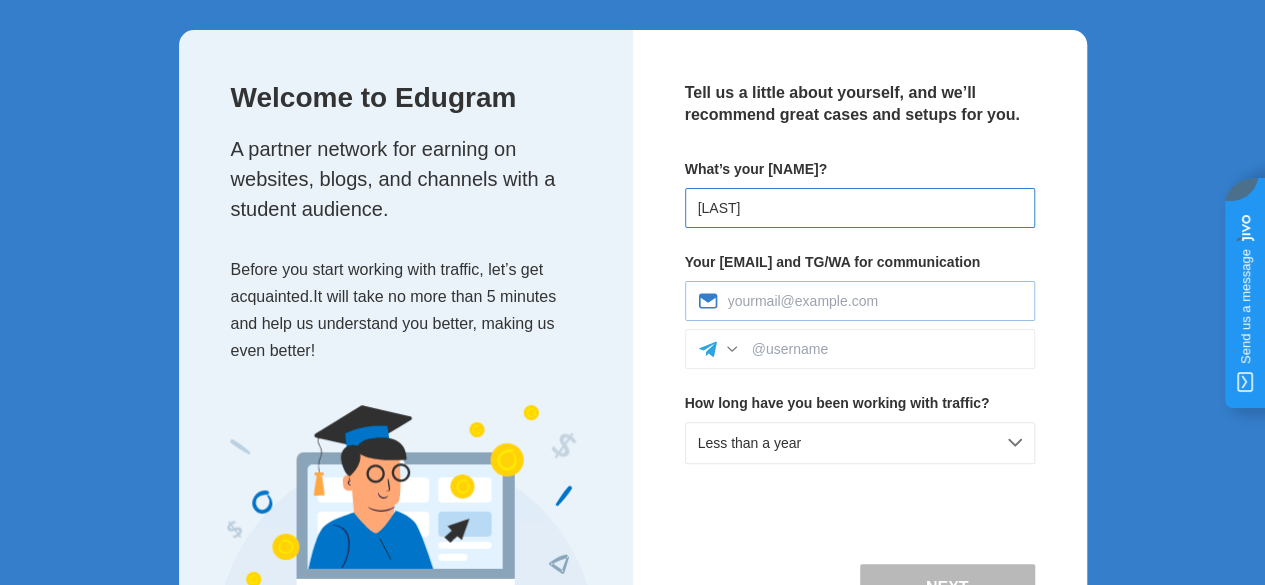 scroll, scrollTop: 90, scrollLeft: 0, axis: vertical 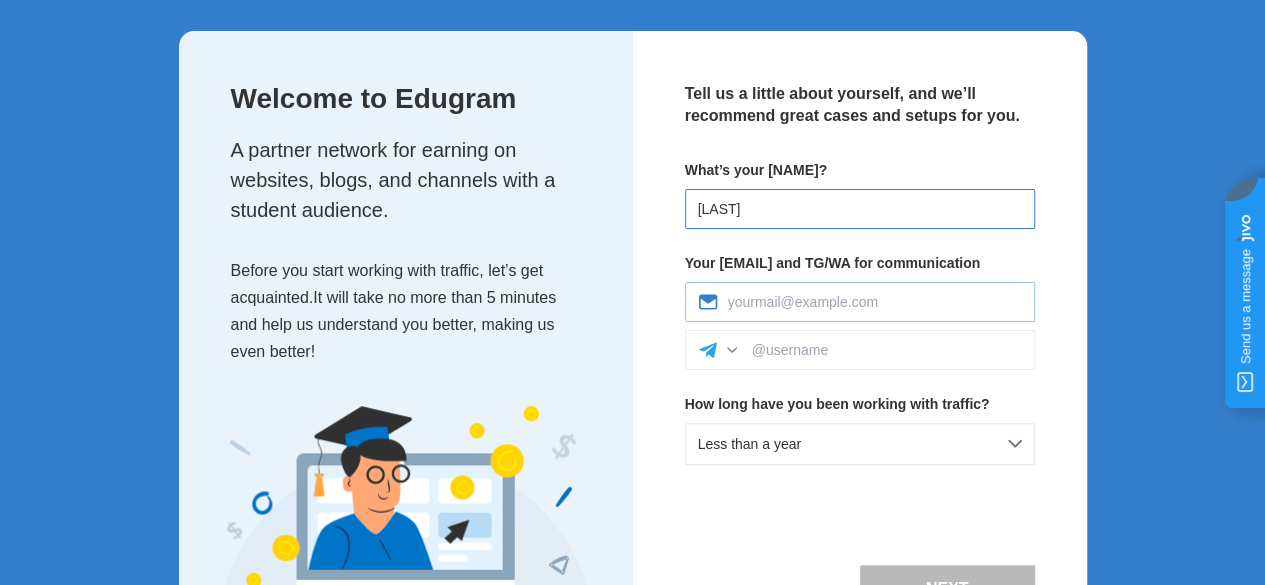 type on "[NAME]" 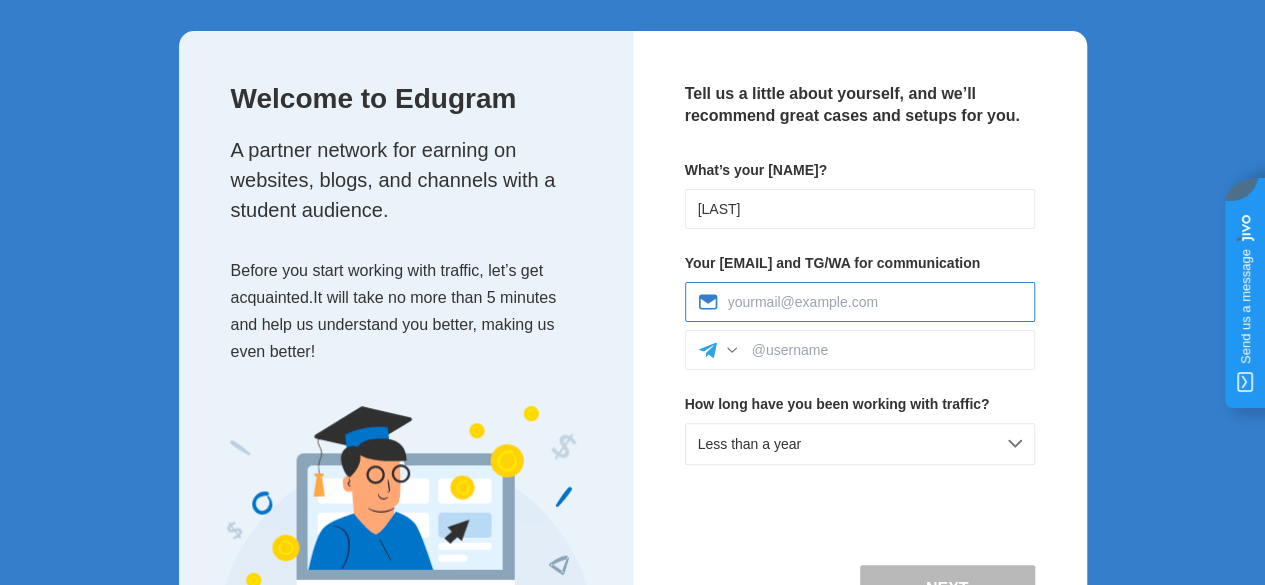 click at bounding box center [875, 302] 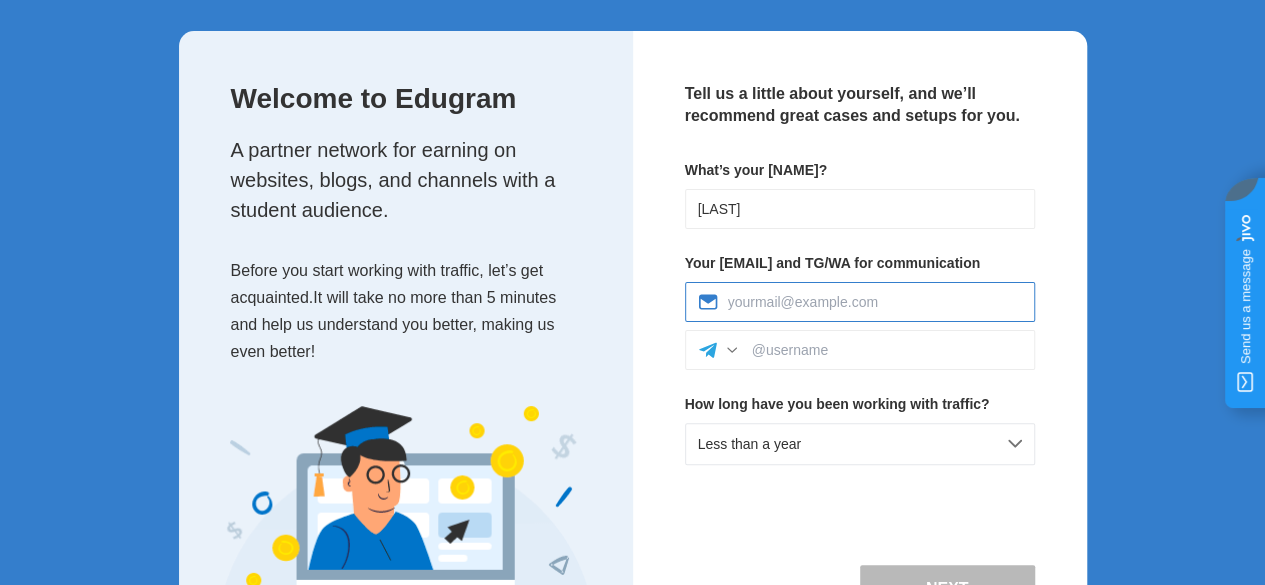 type on "busconsultus@gmail.com" 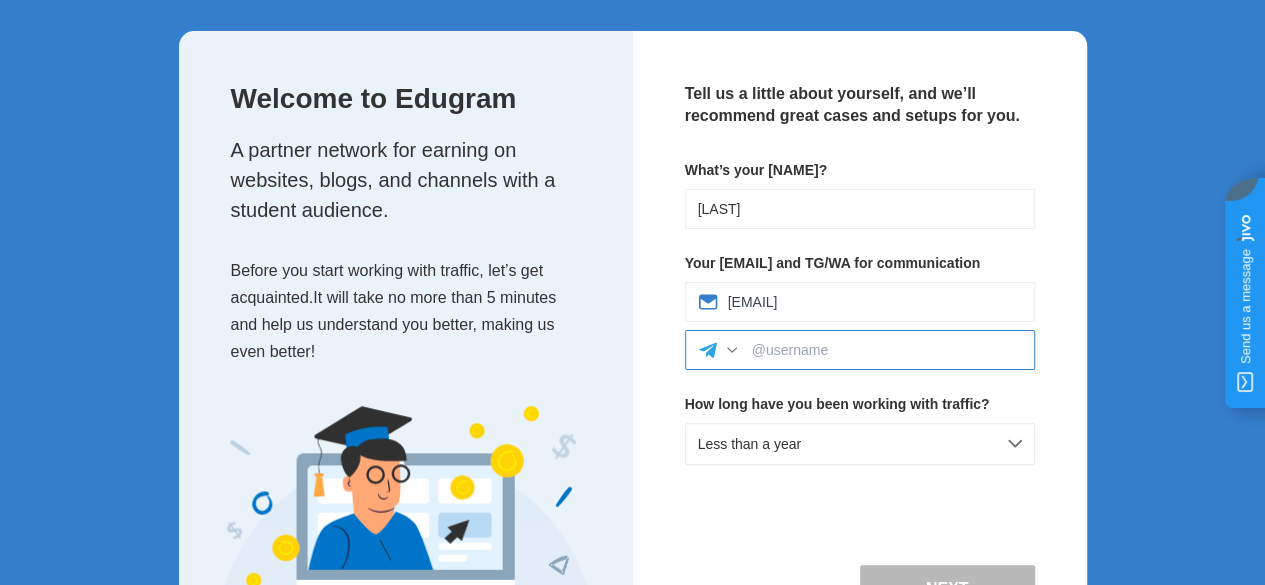 click at bounding box center (887, 350) 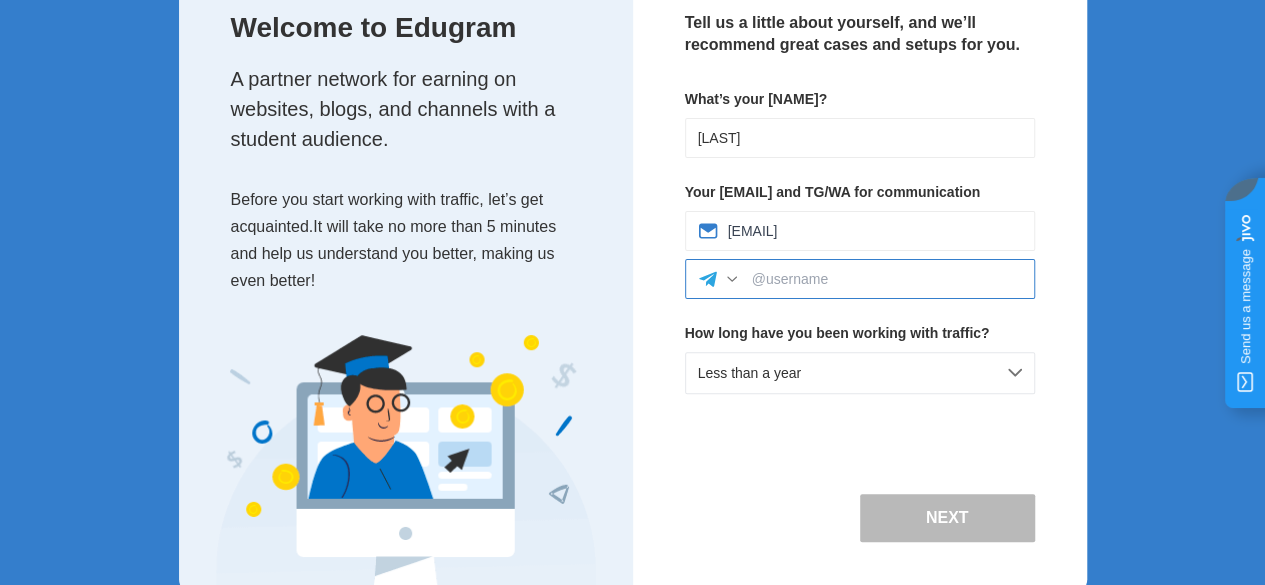 scroll, scrollTop: 162, scrollLeft: 0, axis: vertical 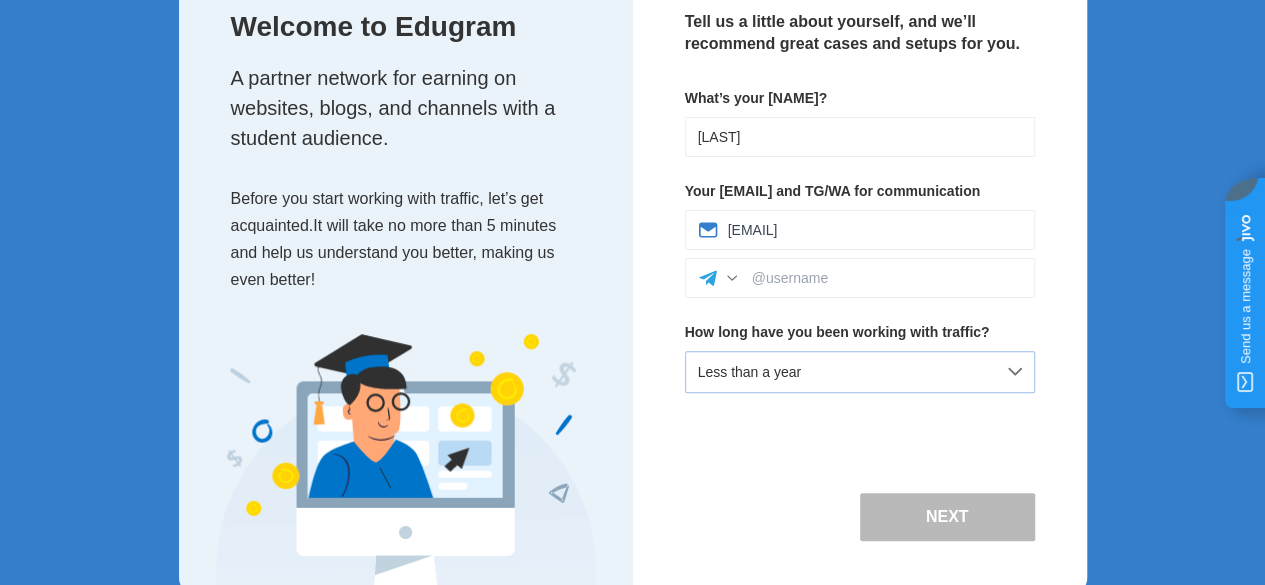 click on "Less than a year" at bounding box center (860, 372) 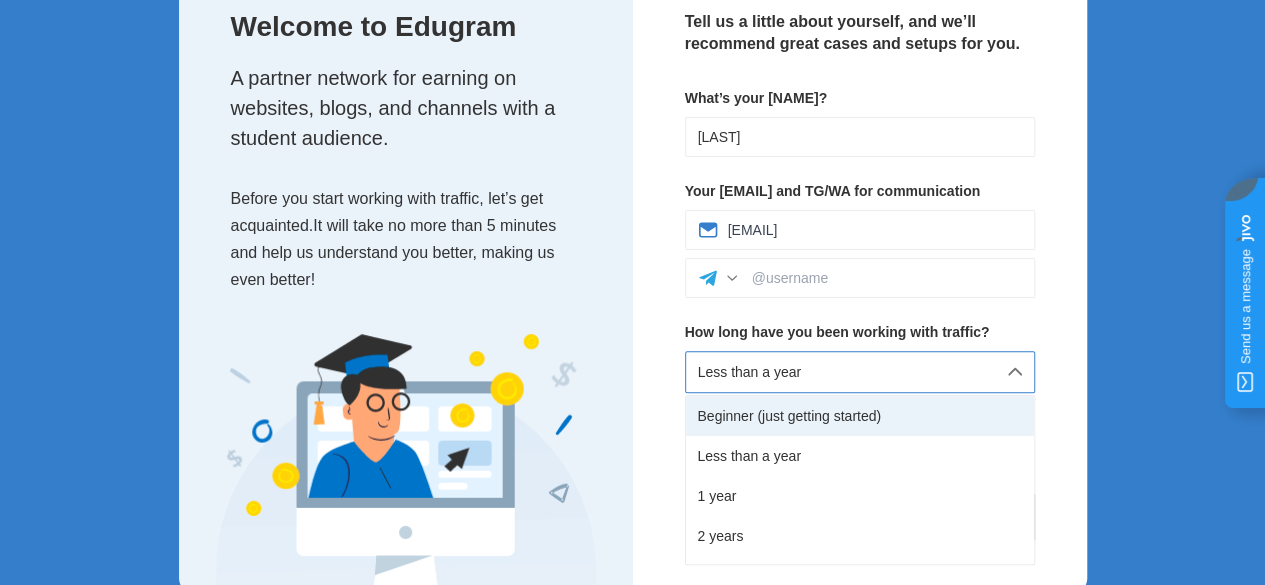 click on "Beginner (just getting started)" at bounding box center (860, 416) 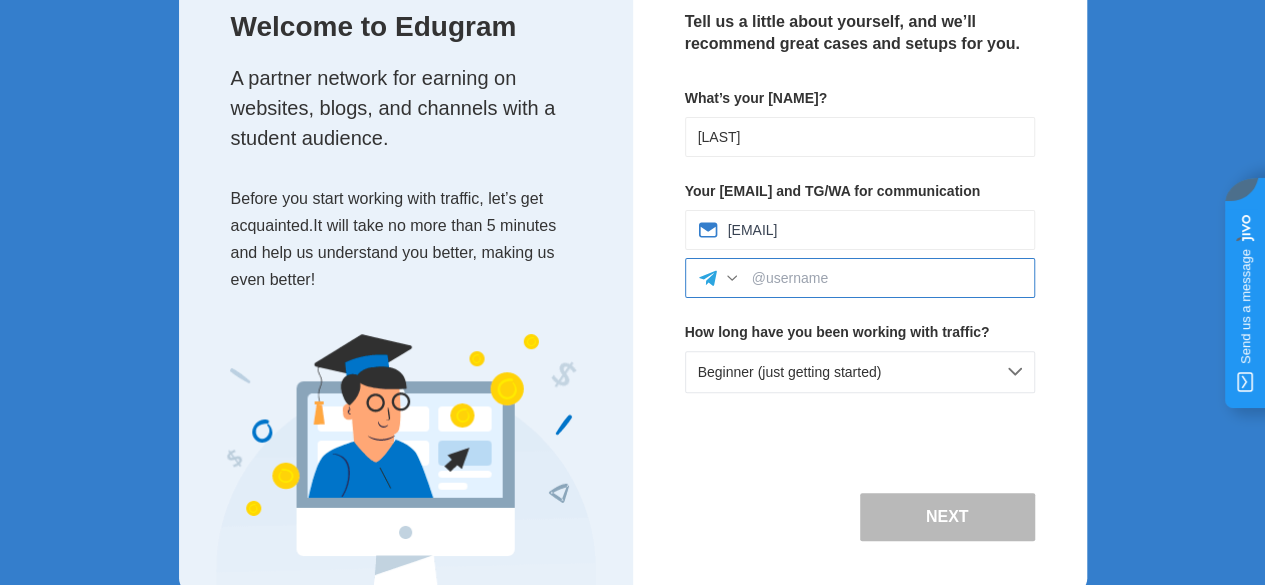 click at bounding box center [887, 278] 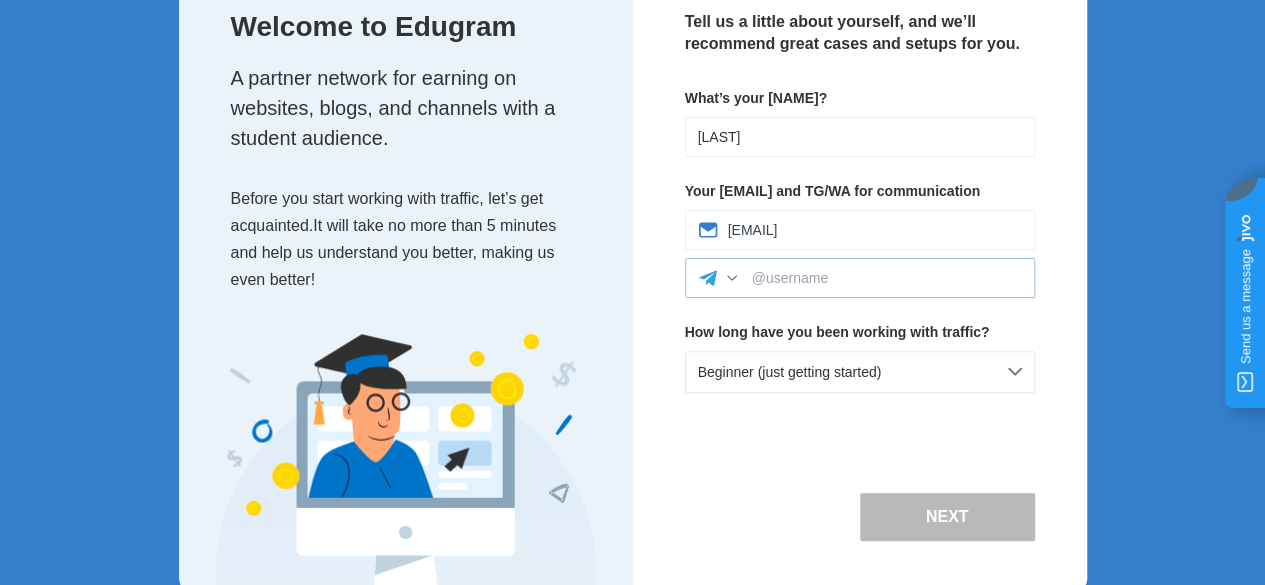 click at bounding box center [732, 278] 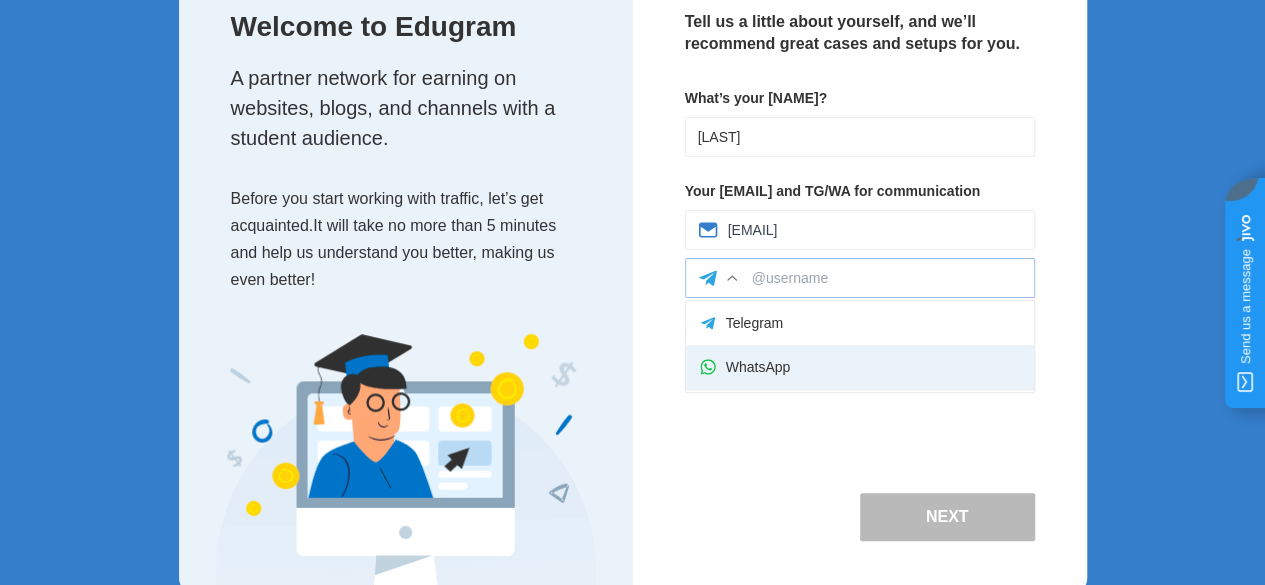 click on "WhatsApp" at bounding box center [860, 367] 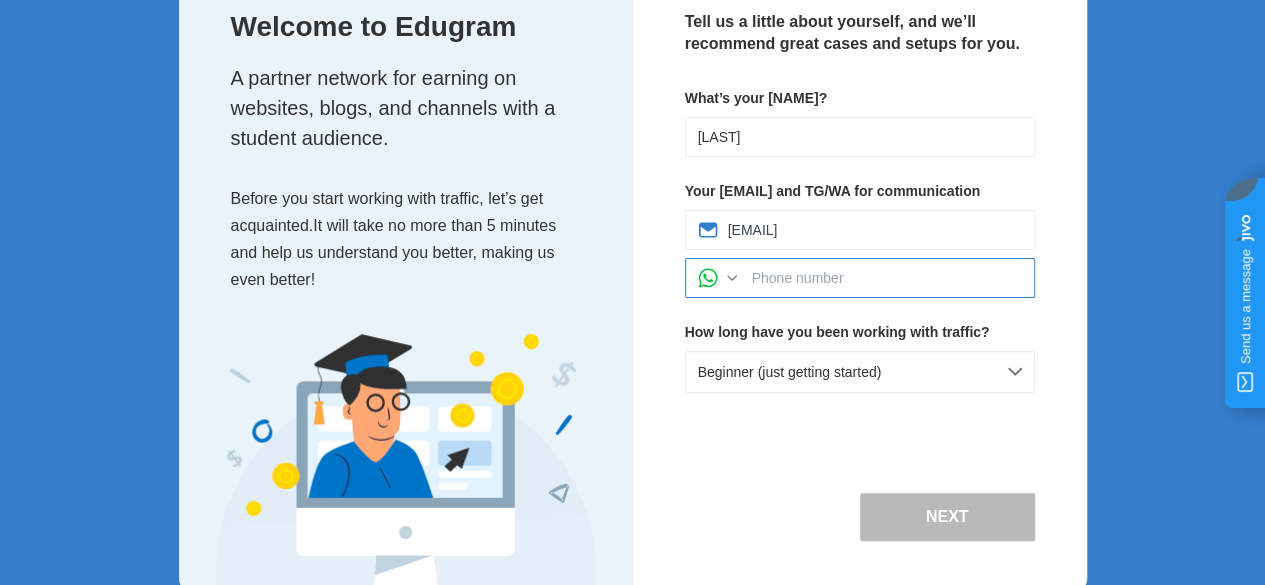click at bounding box center (887, 278) 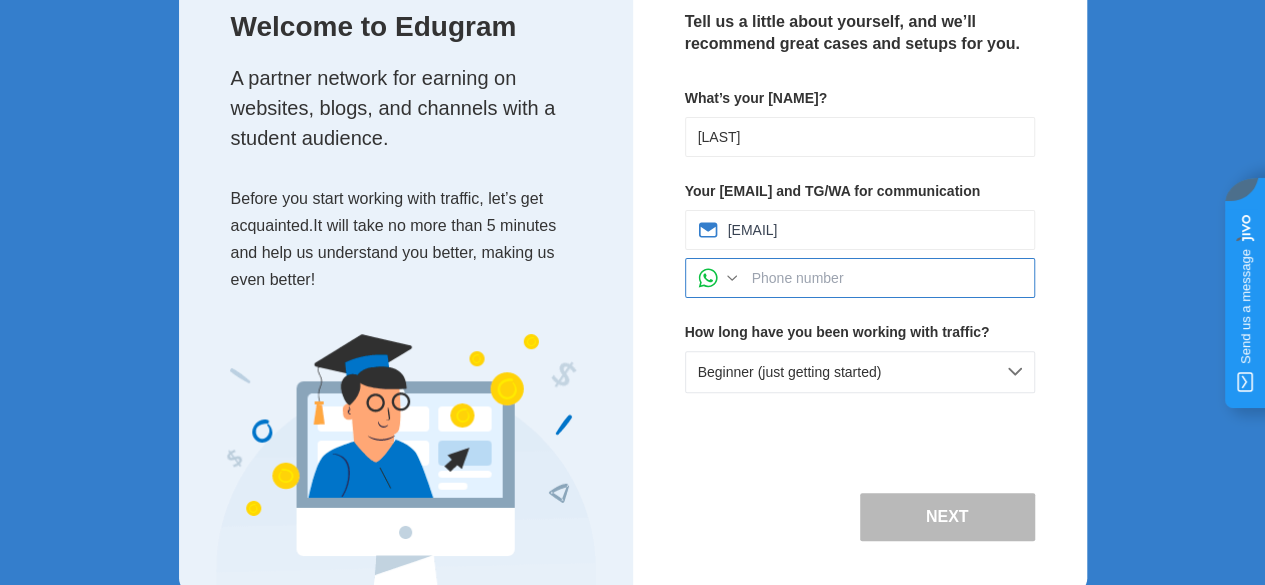 type on "0556556520" 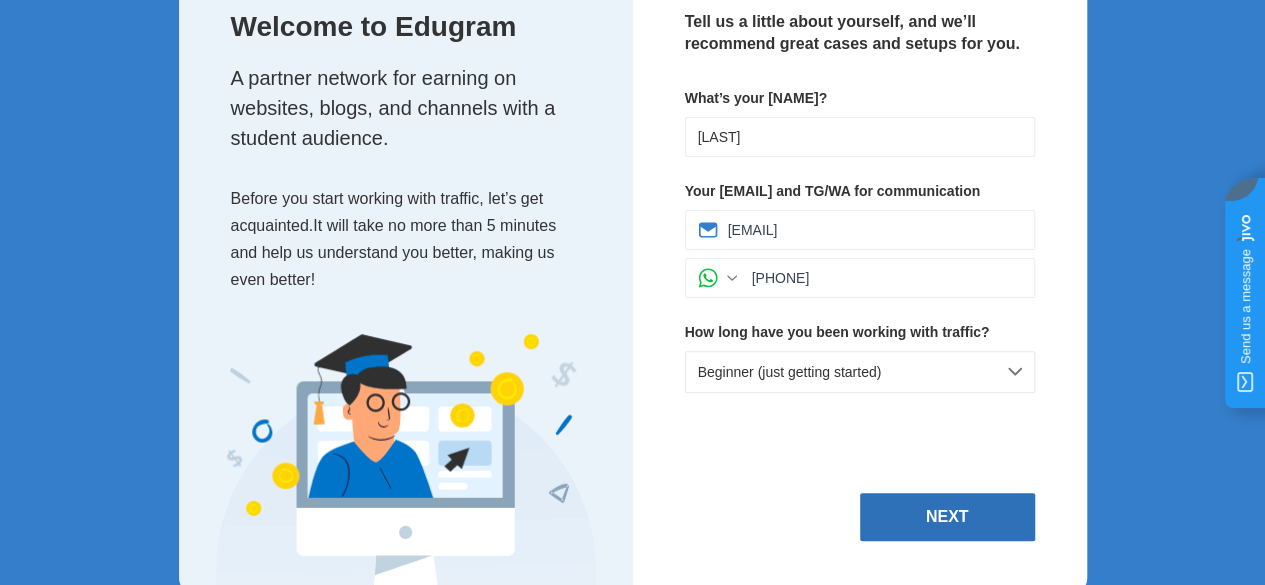 click on "Next" at bounding box center (947, 517) 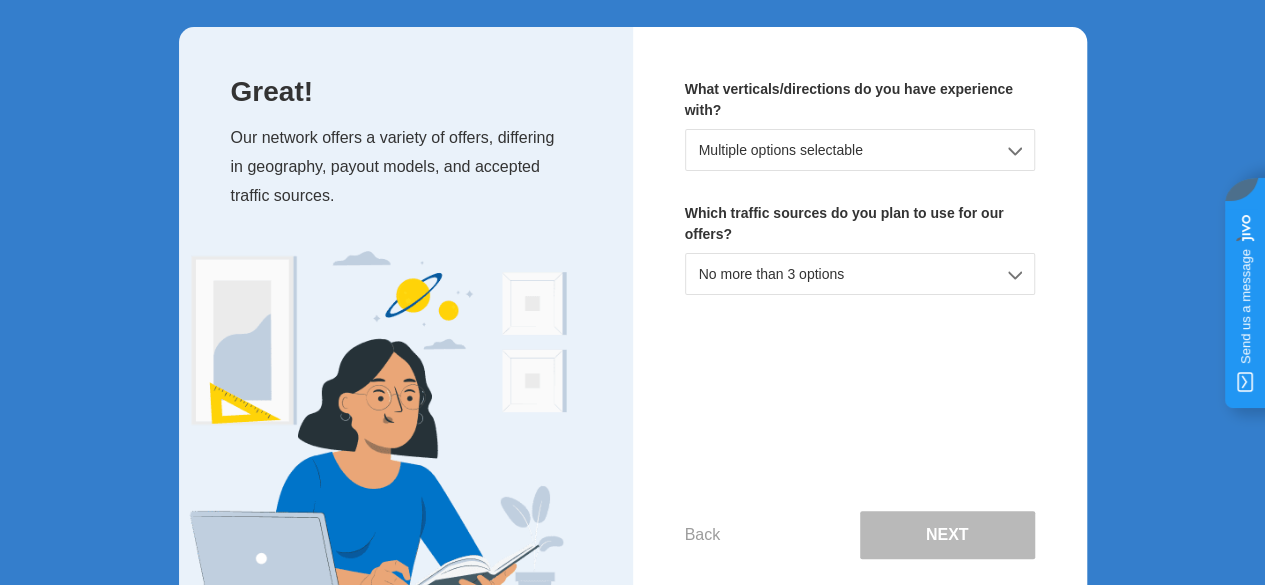 scroll, scrollTop: 96, scrollLeft: 0, axis: vertical 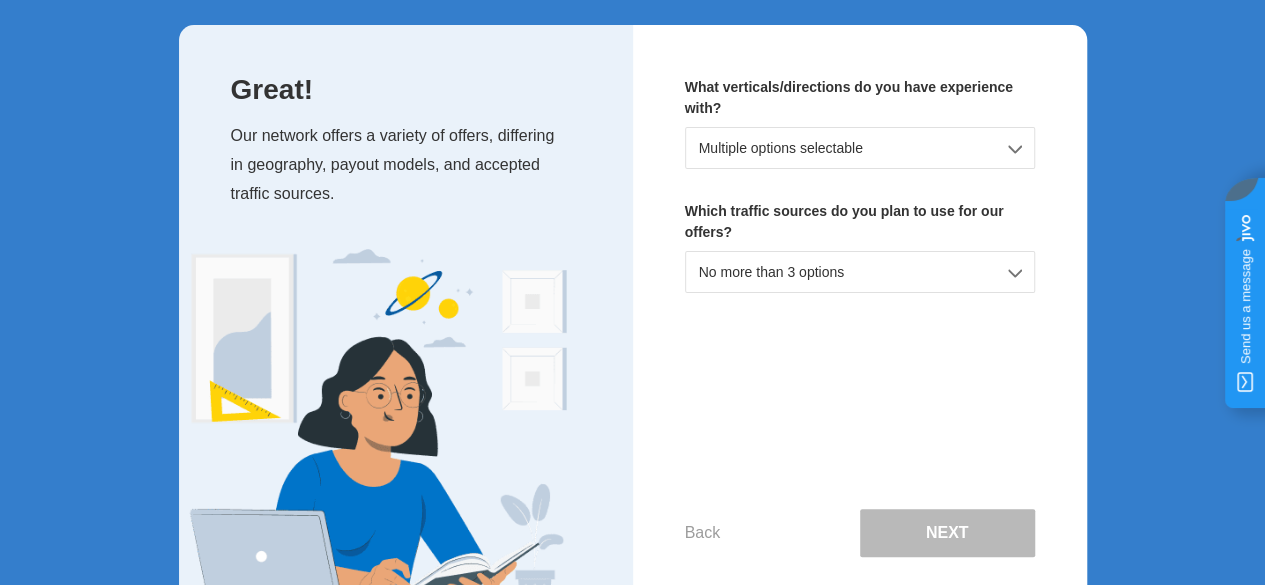 click on "Multiple options selectable" at bounding box center [860, 148] 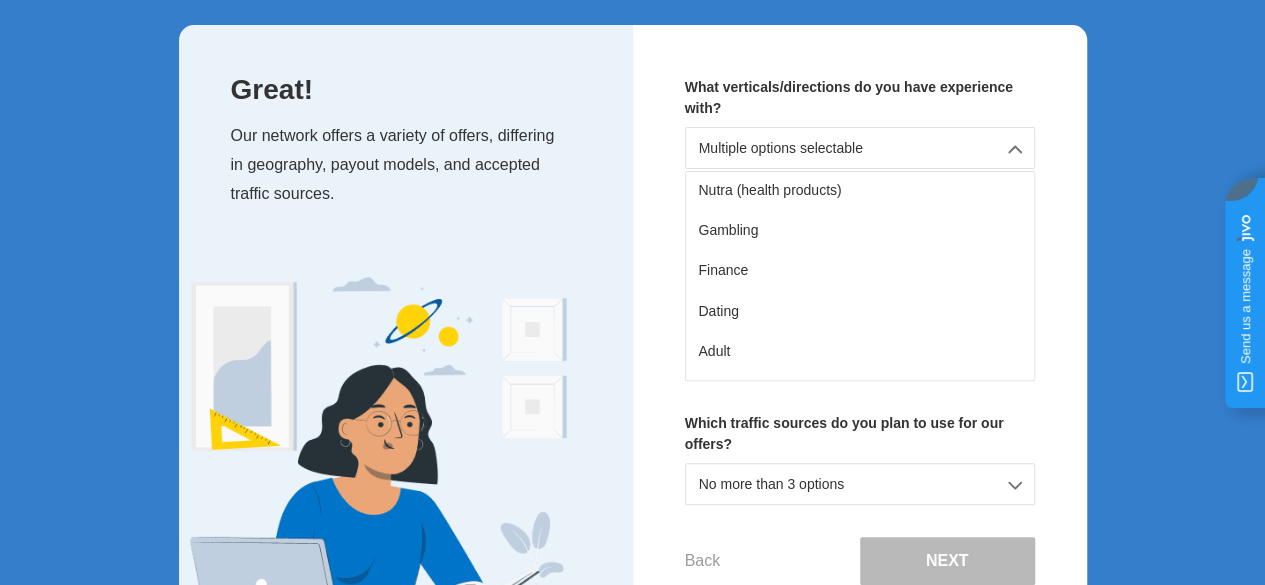 scroll, scrollTop: 89, scrollLeft: 0, axis: vertical 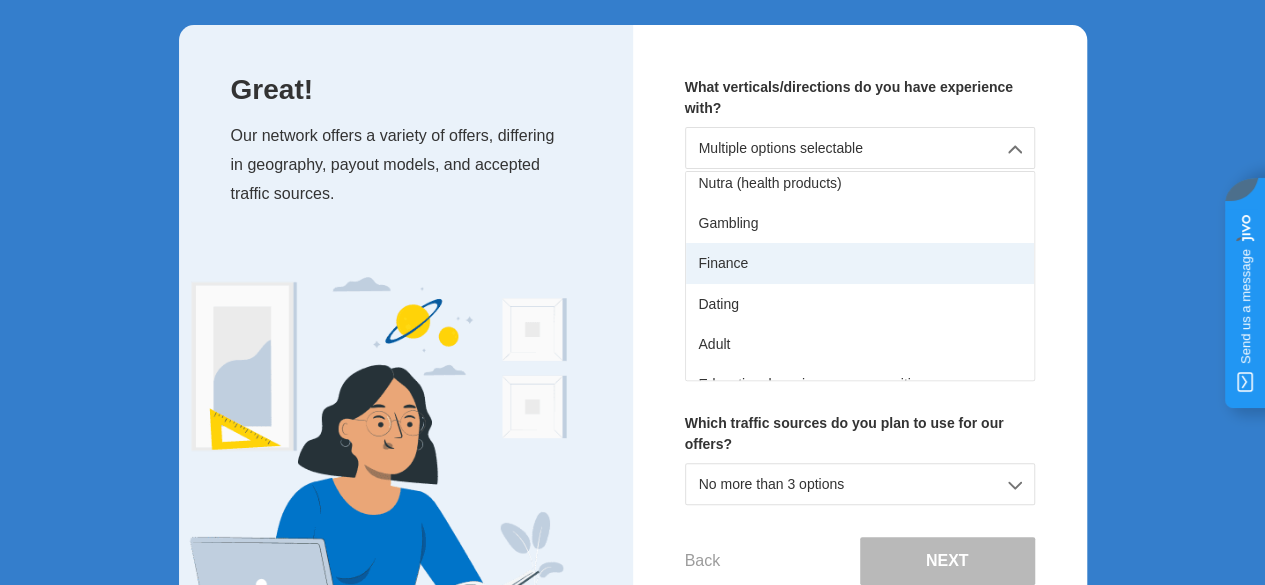 click on "Finance" at bounding box center (860, 263) 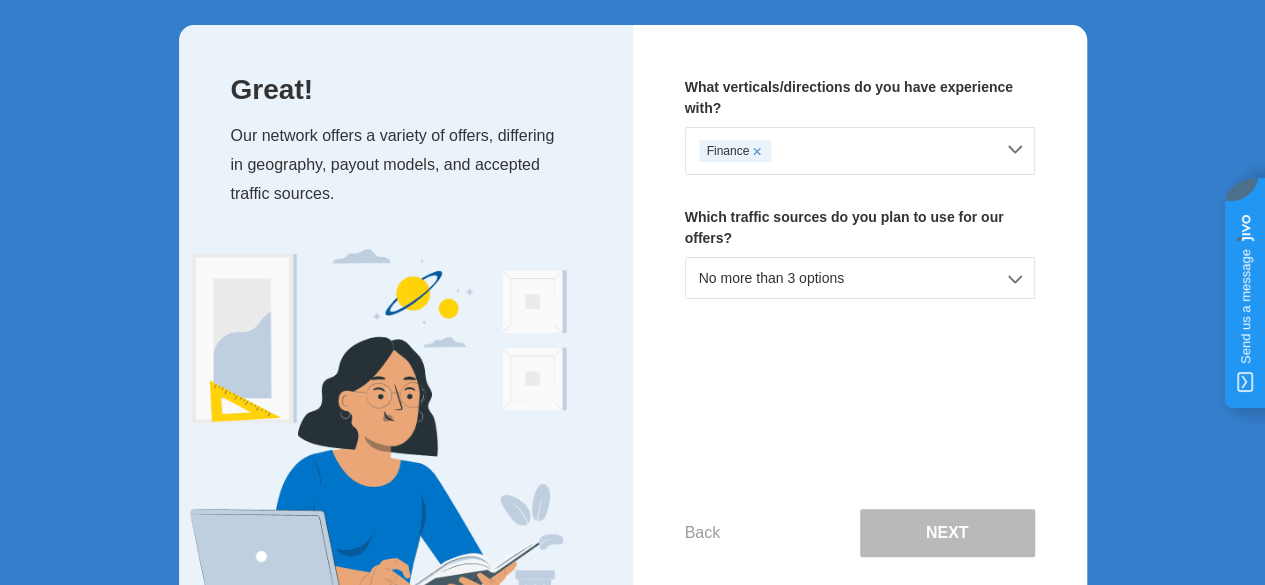 click on "Finance" at bounding box center (860, 151) 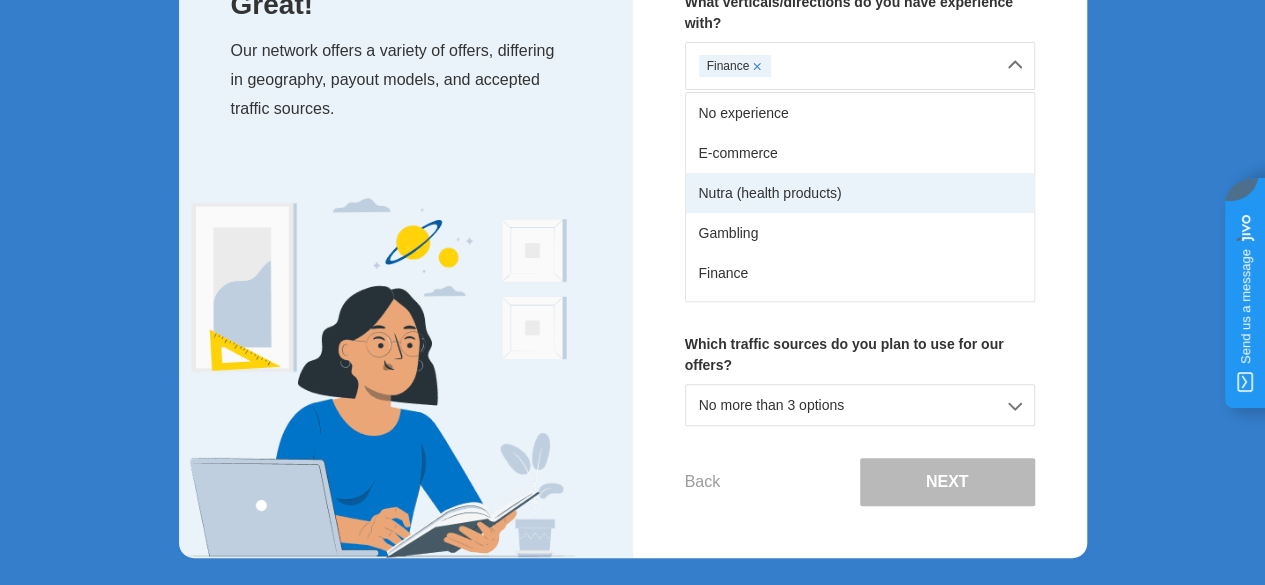 scroll, scrollTop: 184, scrollLeft: 0, axis: vertical 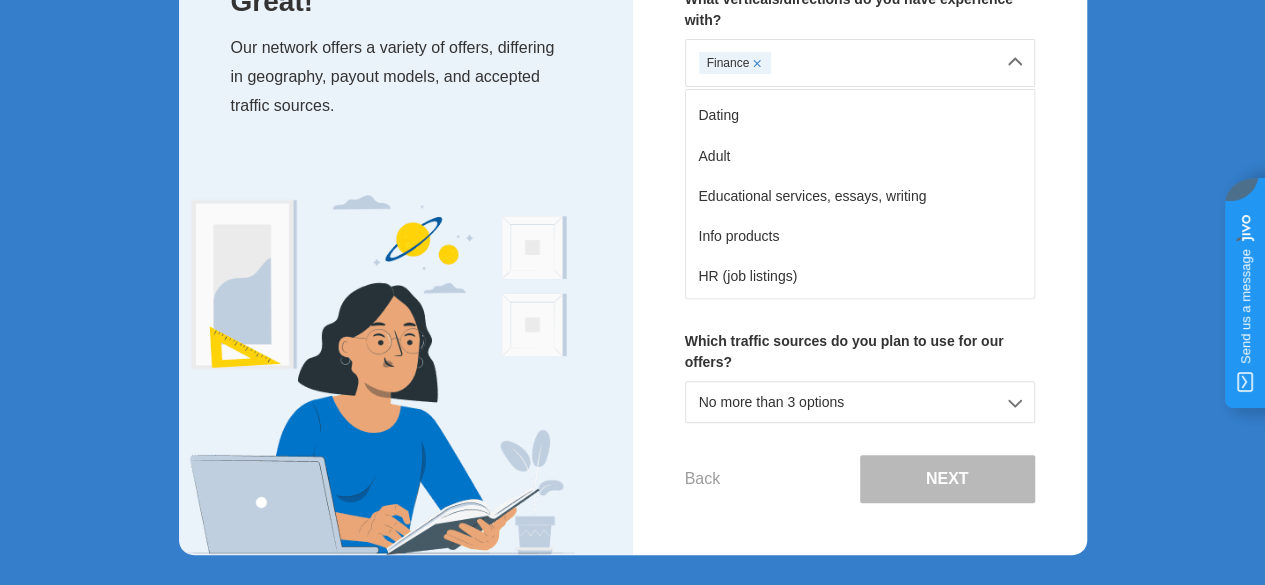 drag, startPoint x: 860, startPoint y: 193, endPoint x: 802, endPoint y: 188, distance: 58.21512 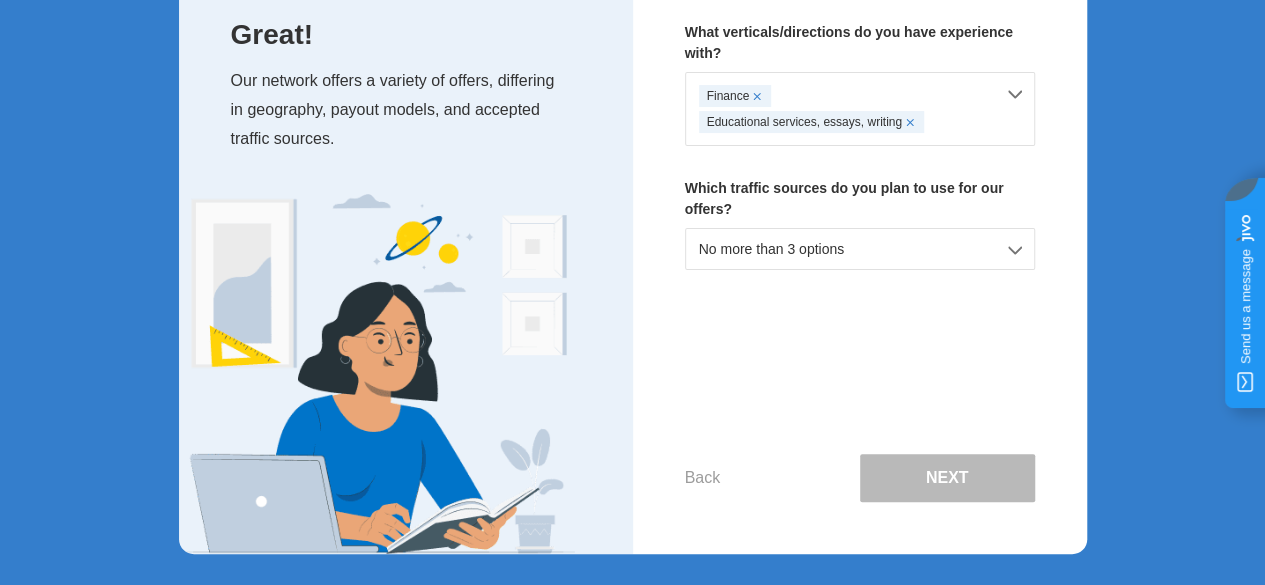 click on "Finance Educational services, essays, writing" at bounding box center [860, 109] 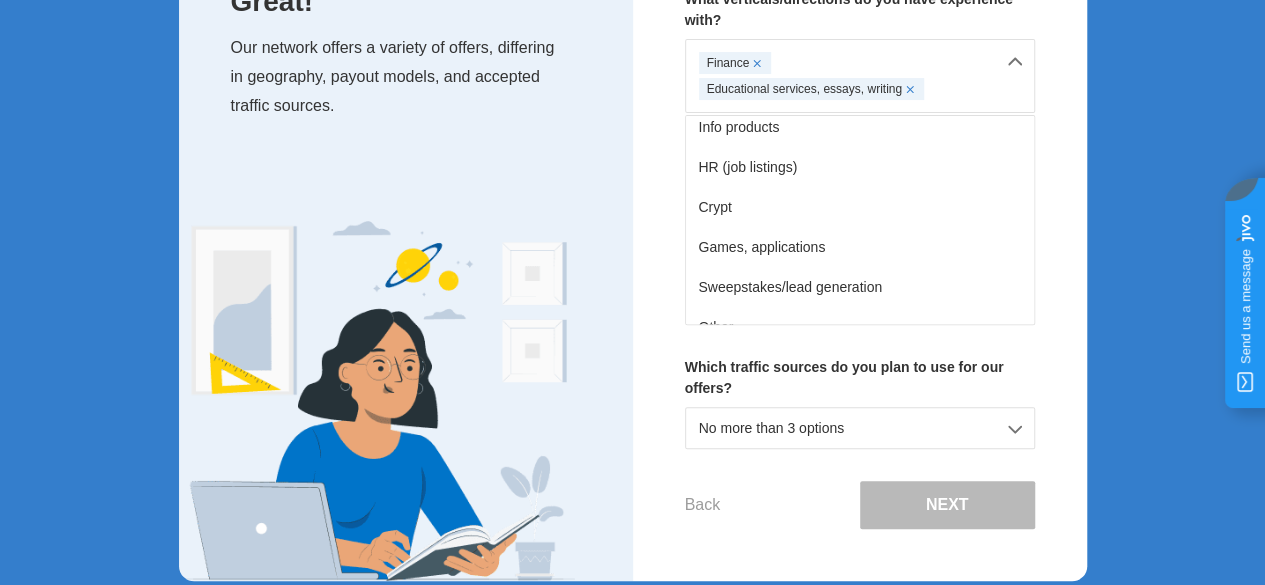 scroll, scrollTop: 352, scrollLeft: 0, axis: vertical 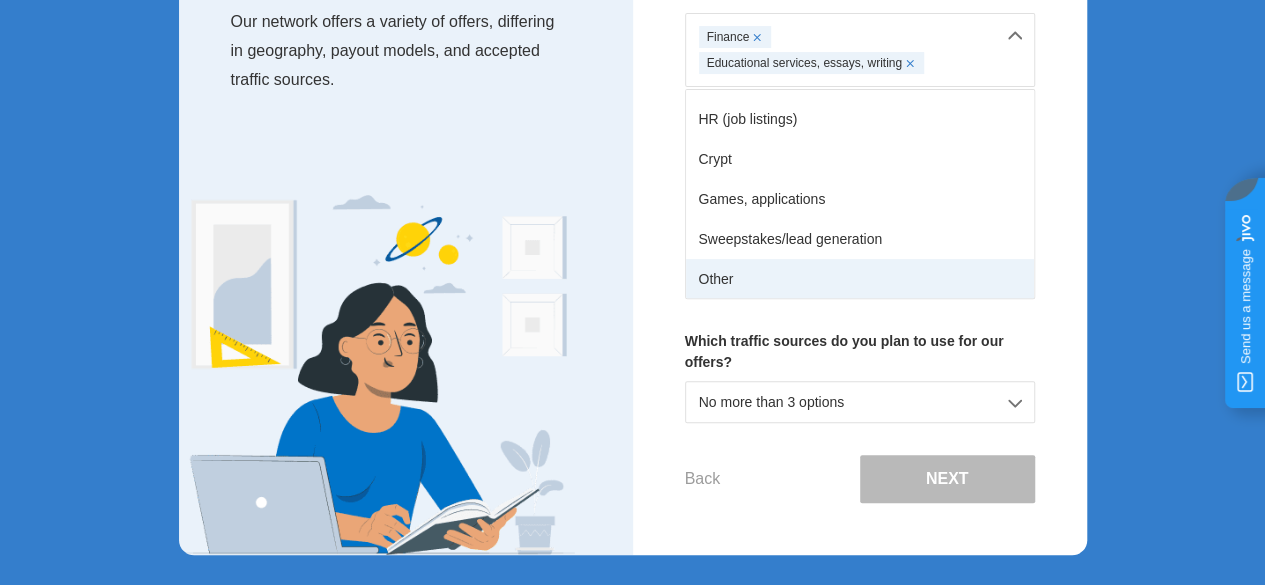 click on "Other" at bounding box center (860, 279) 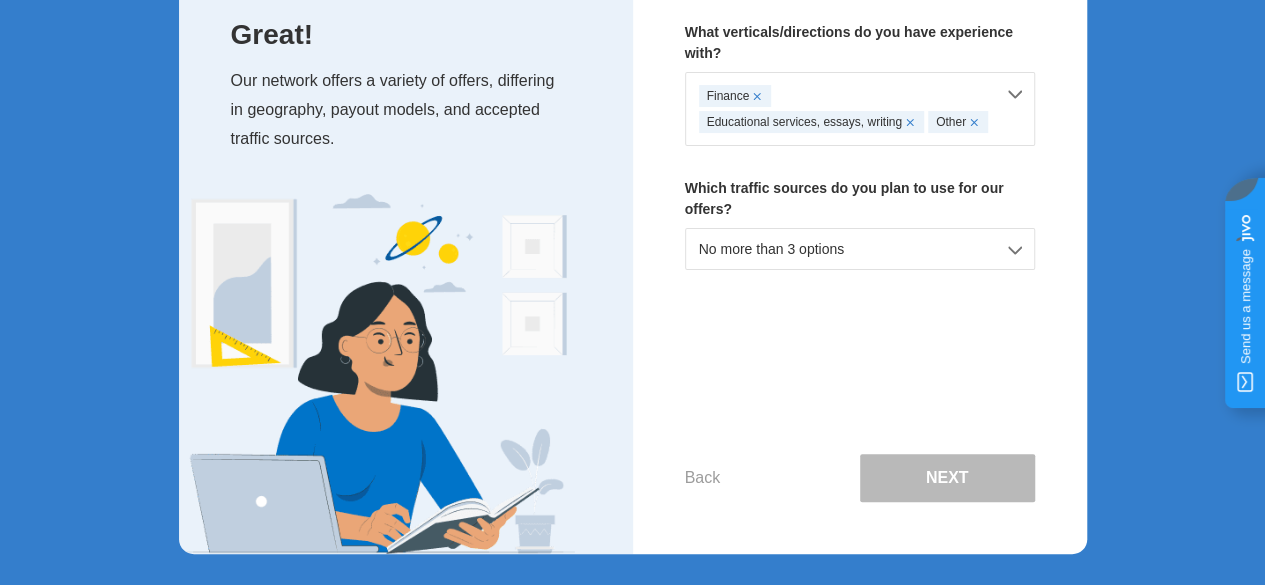click on "No more than 3 options" at bounding box center [860, 249] 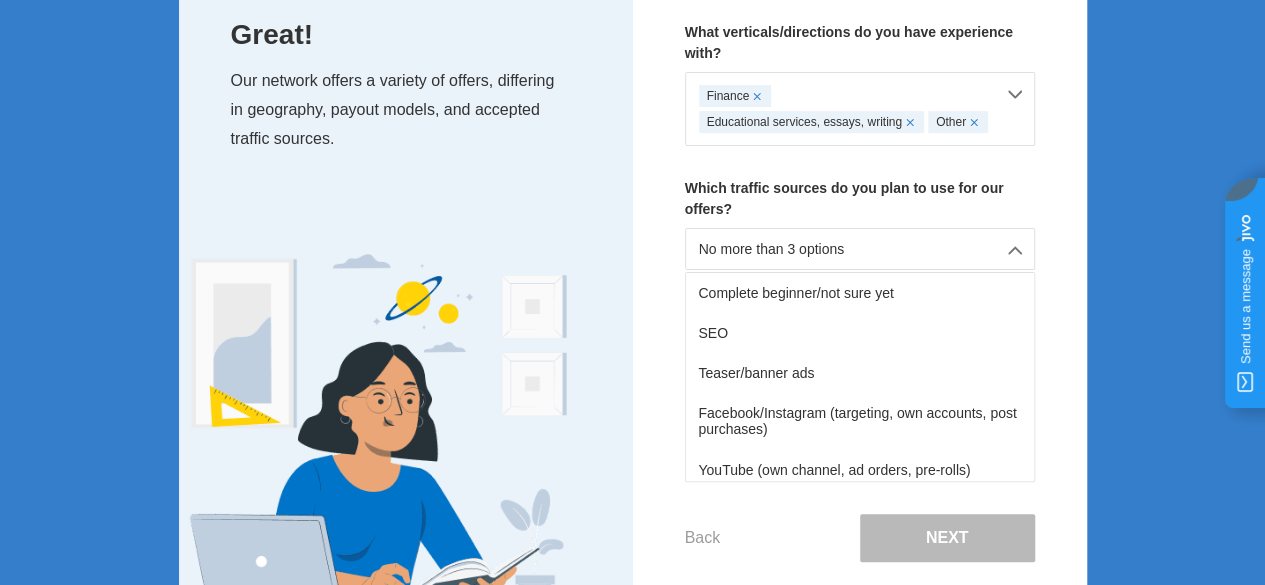 scroll, scrollTop: 210, scrollLeft: 0, axis: vertical 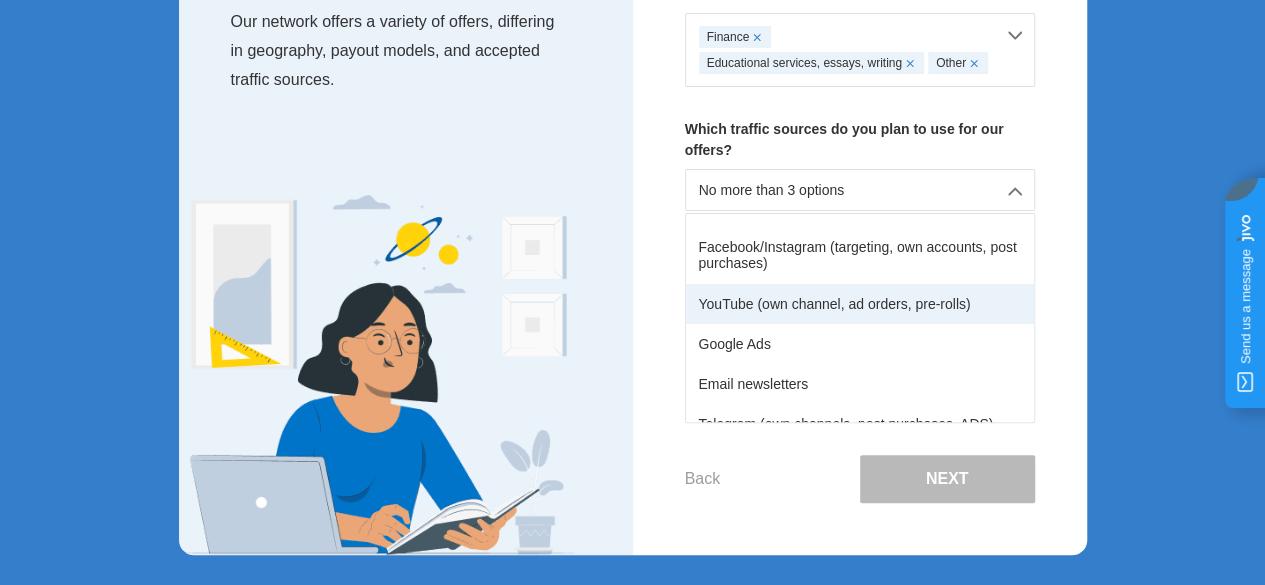 click on "YouTube (own channel, ad orders, pre-rolls)" at bounding box center (860, 304) 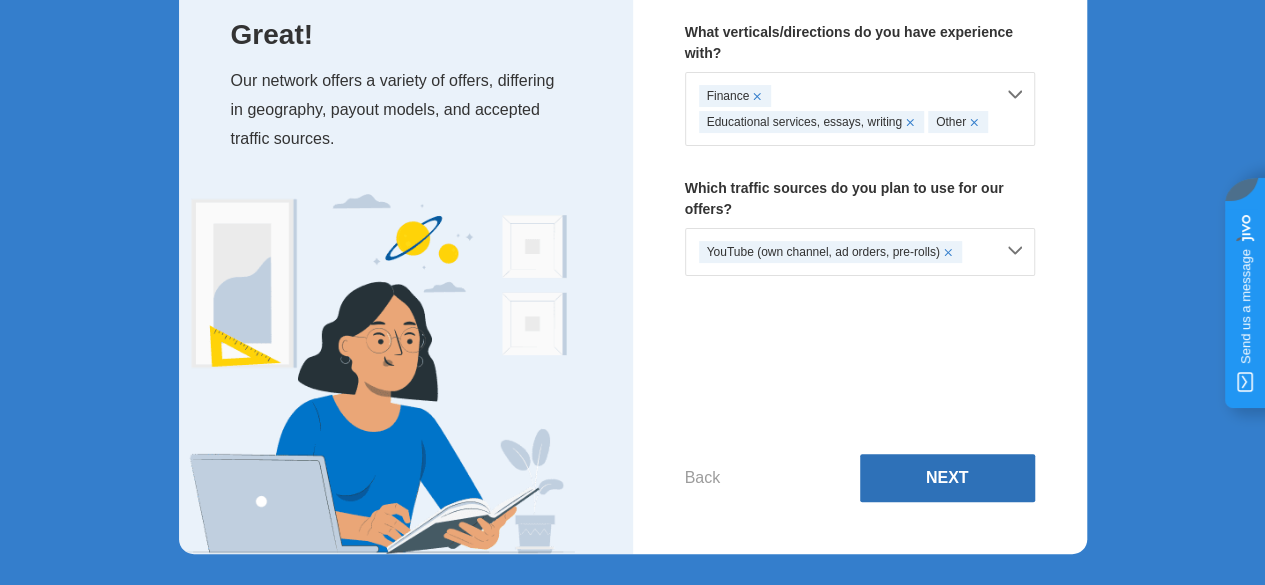 click on "Next" at bounding box center (947, 478) 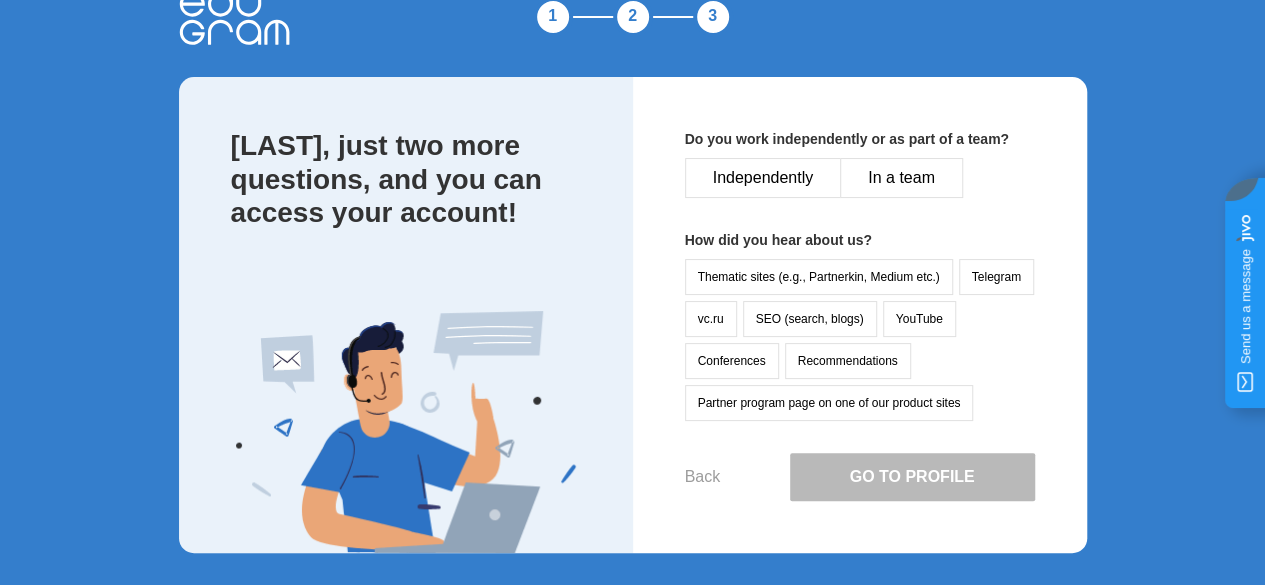 scroll, scrollTop: 40, scrollLeft: 0, axis: vertical 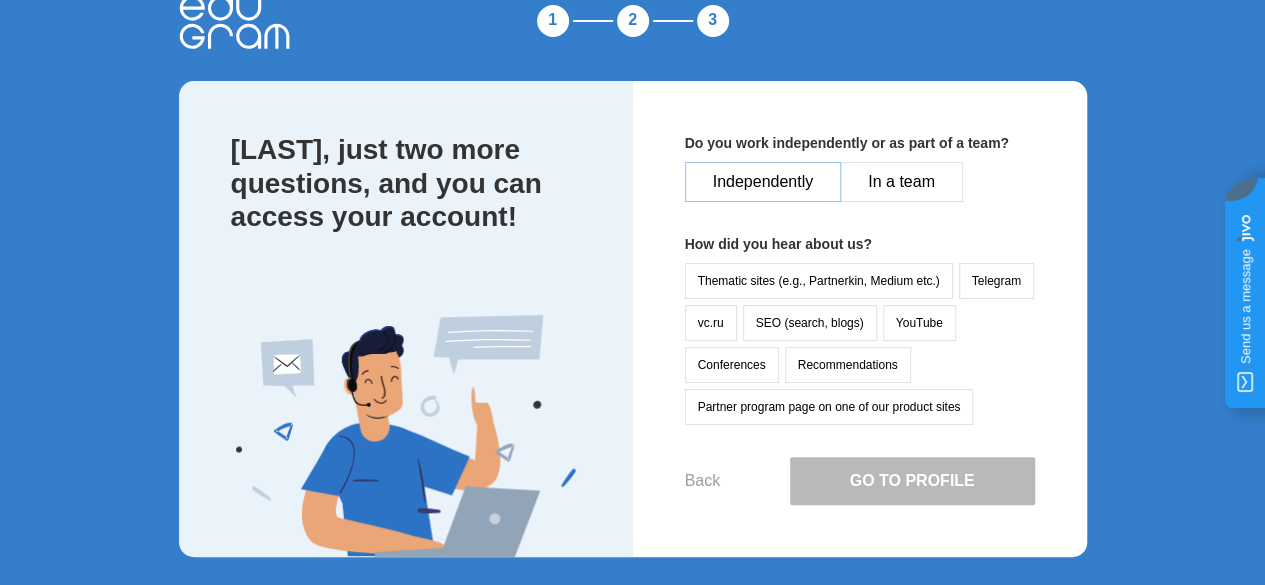 click on "Independently" at bounding box center [763, 182] 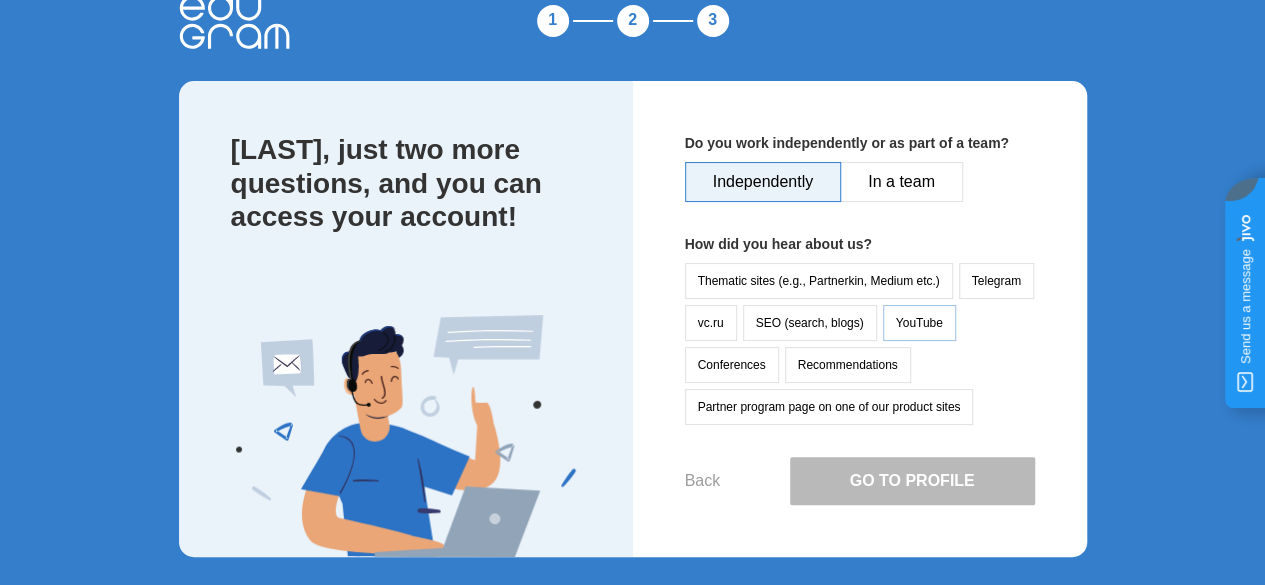 click on "YouTube" at bounding box center [919, 323] 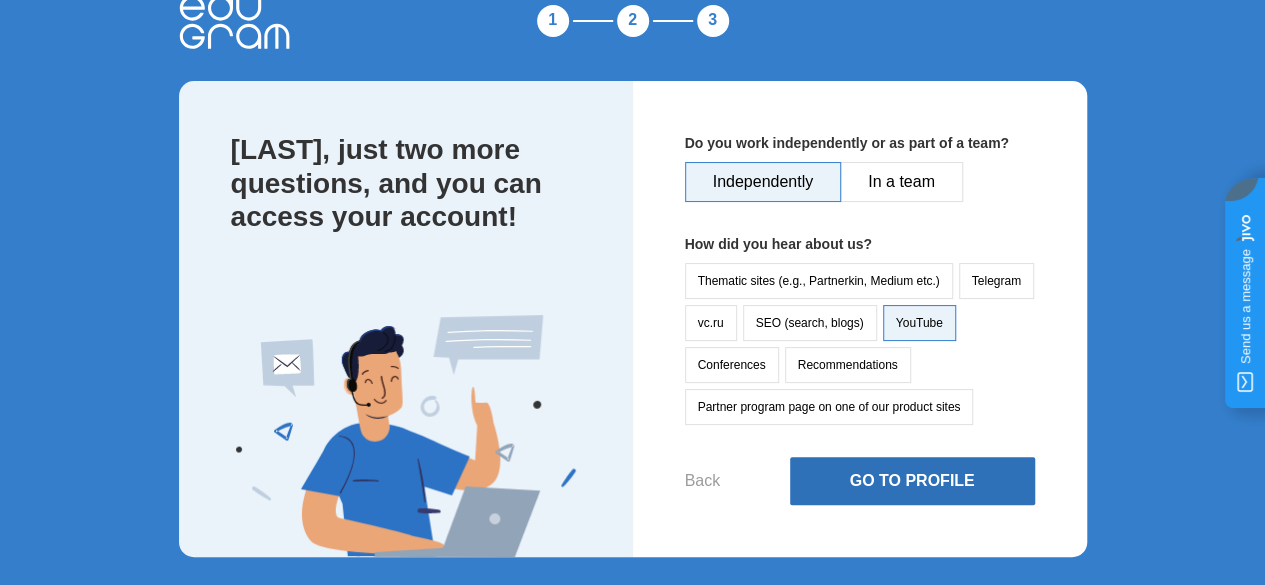 click on "Go to Profile" at bounding box center [912, 481] 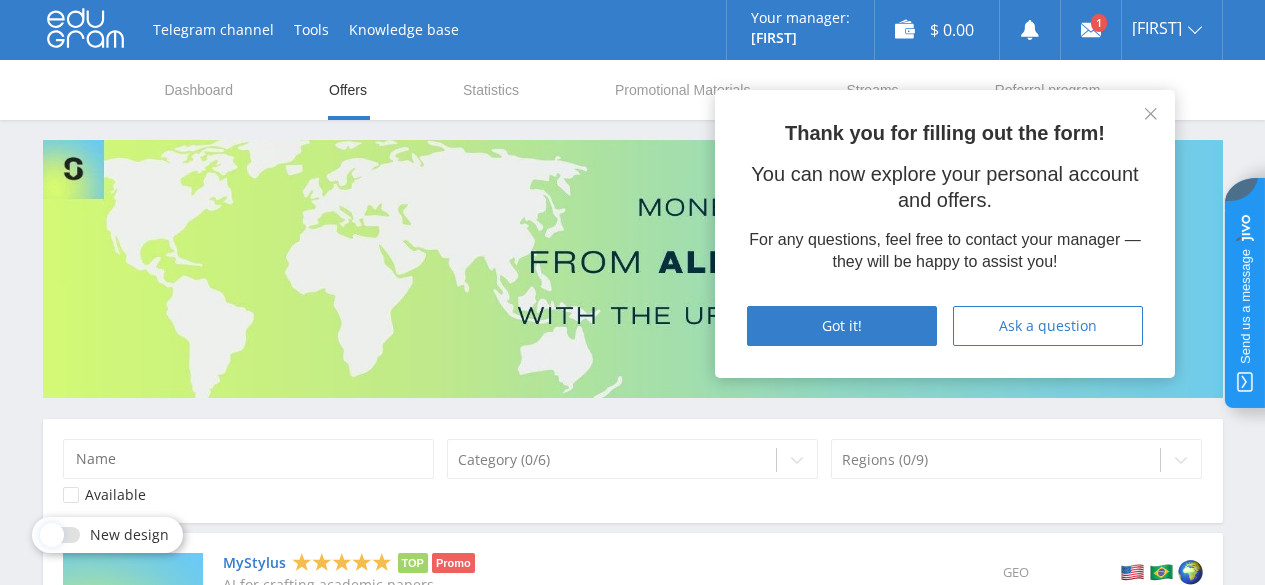 scroll, scrollTop: 0, scrollLeft: 0, axis: both 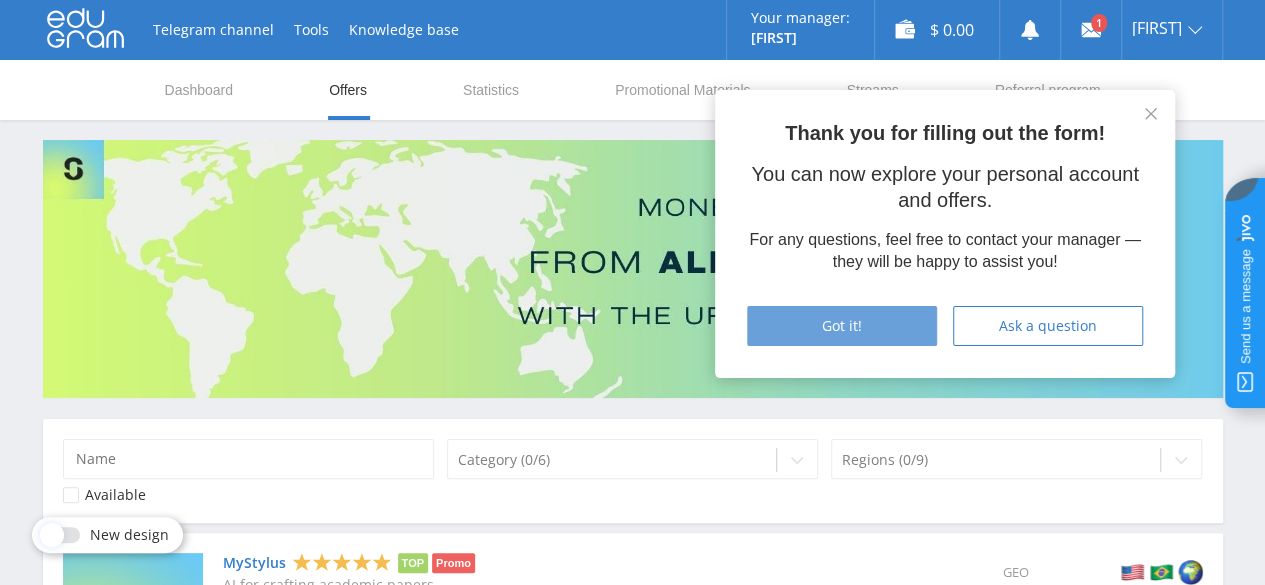 click on "Got it!" at bounding box center (842, 326) 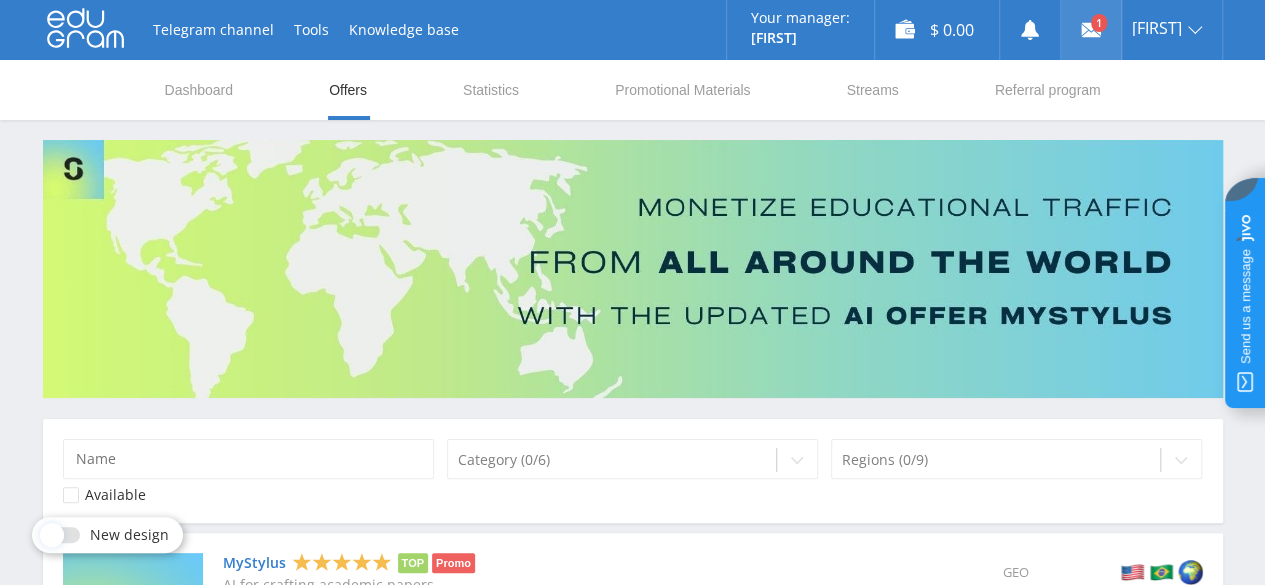 click at bounding box center [1091, 30] 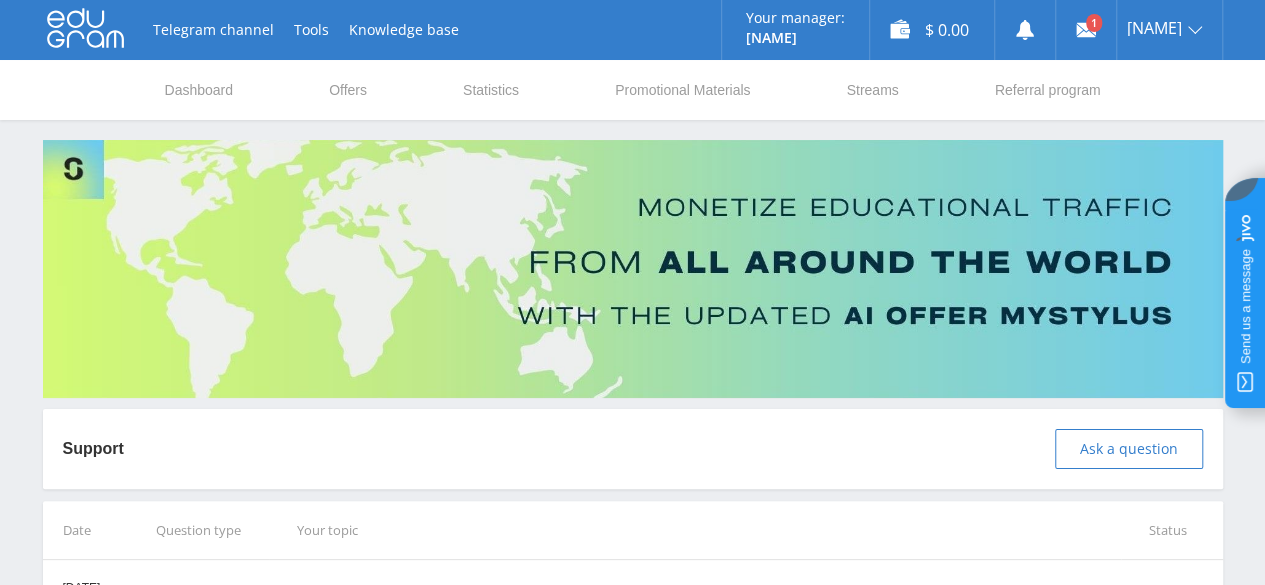 scroll, scrollTop: 148, scrollLeft: 0, axis: vertical 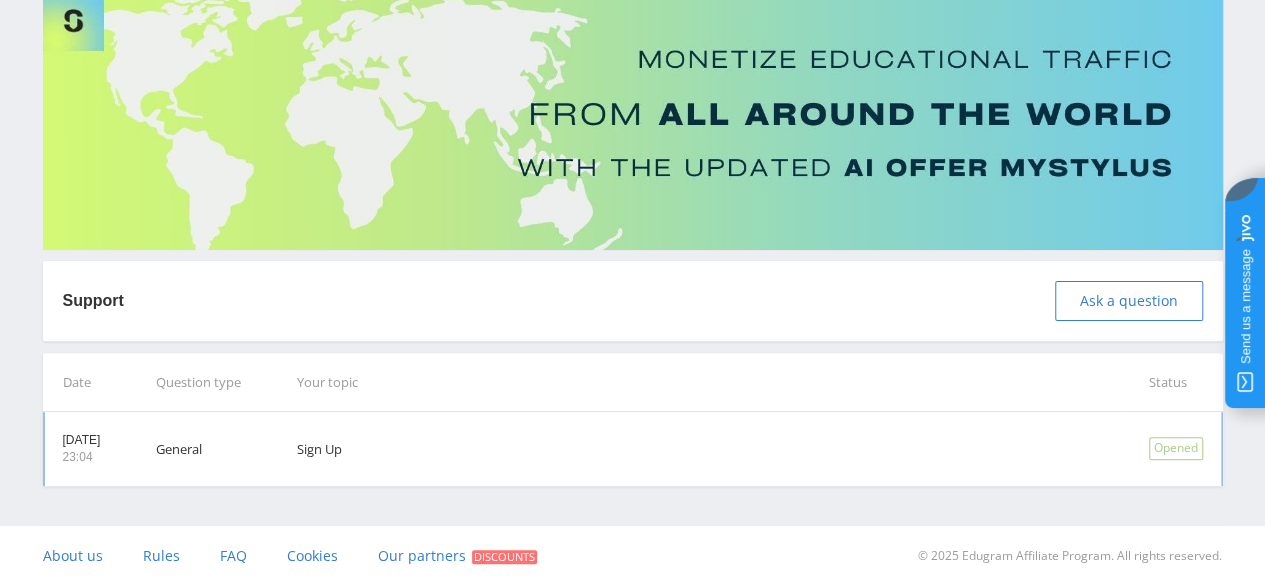 click on "Opened" at bounding box center (1176, 448) 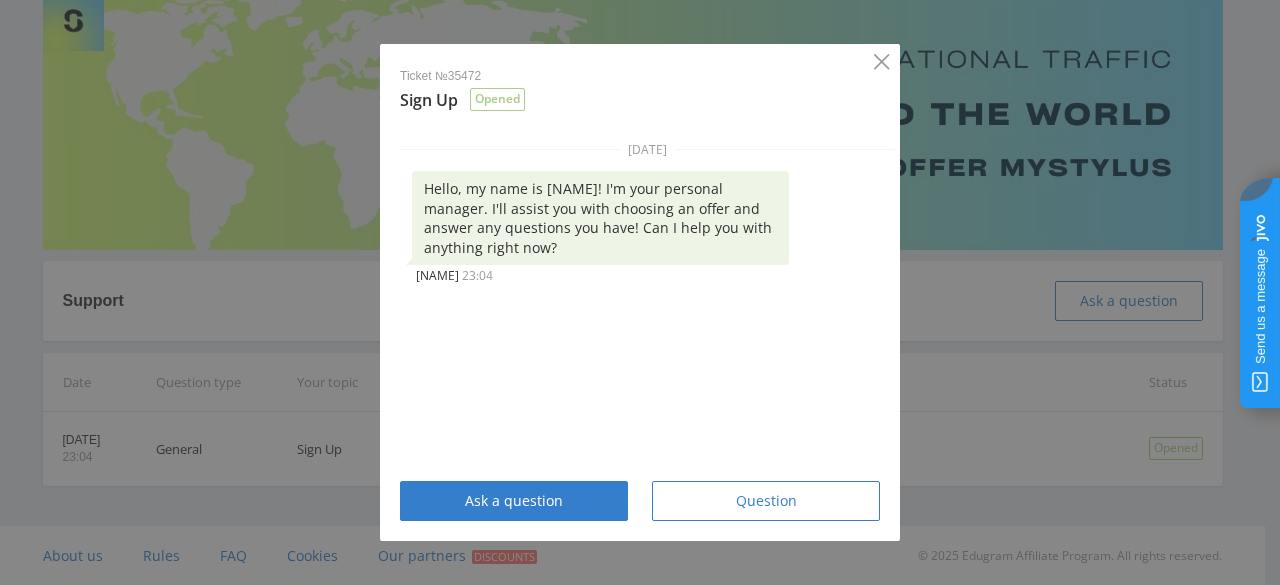 click 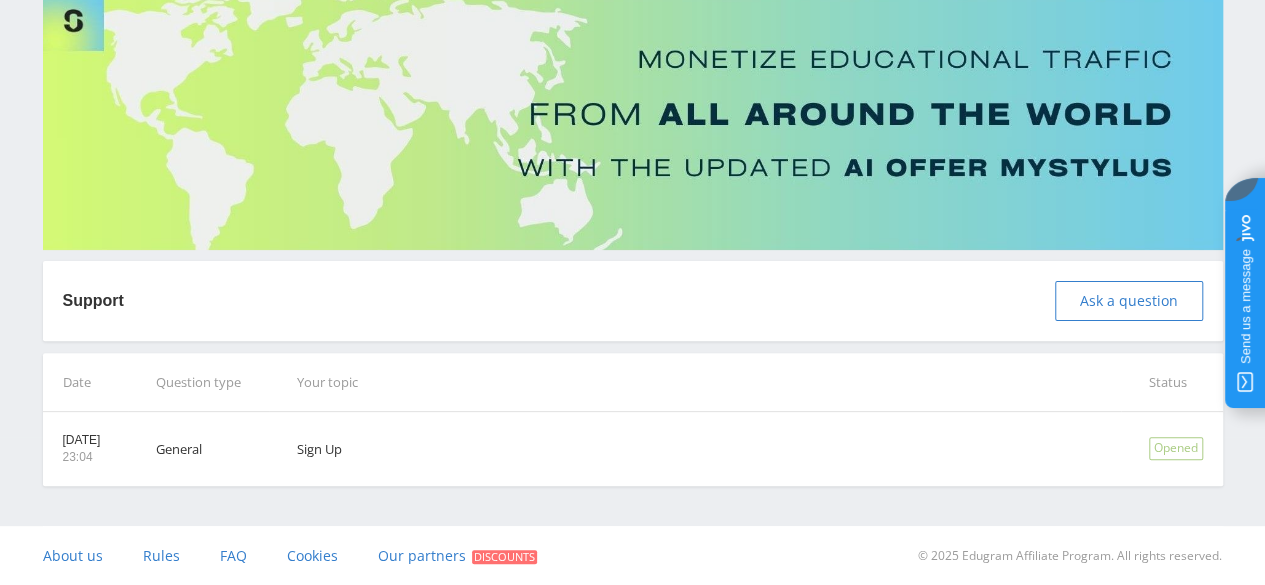scroll, scrollTop: 0, scrollLeft: 0, axis: both 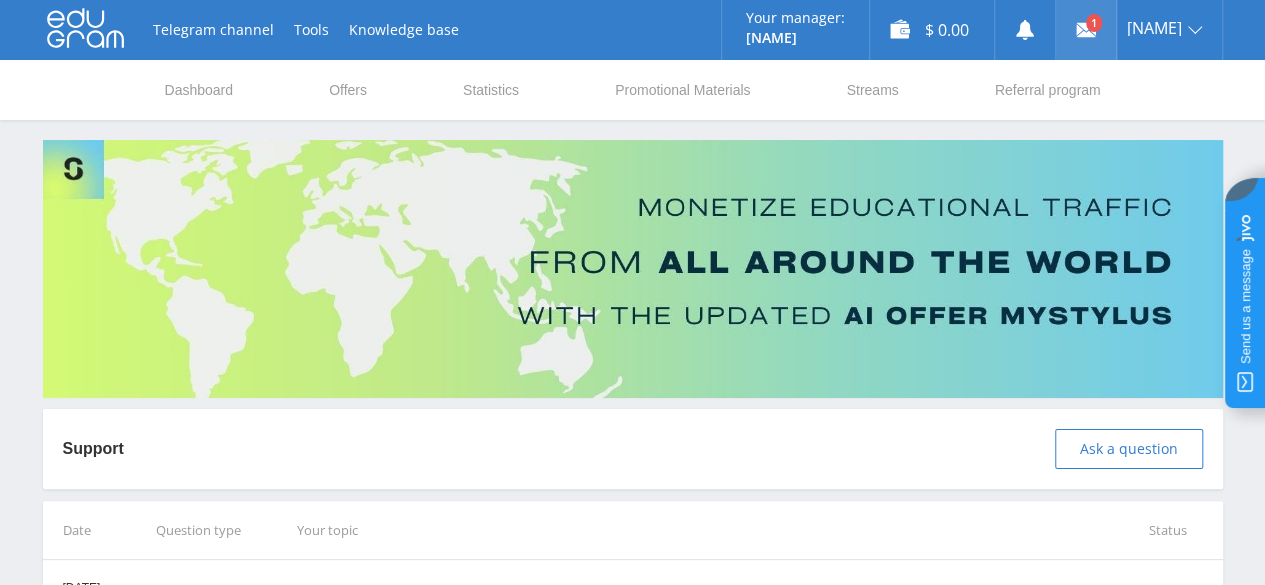 click 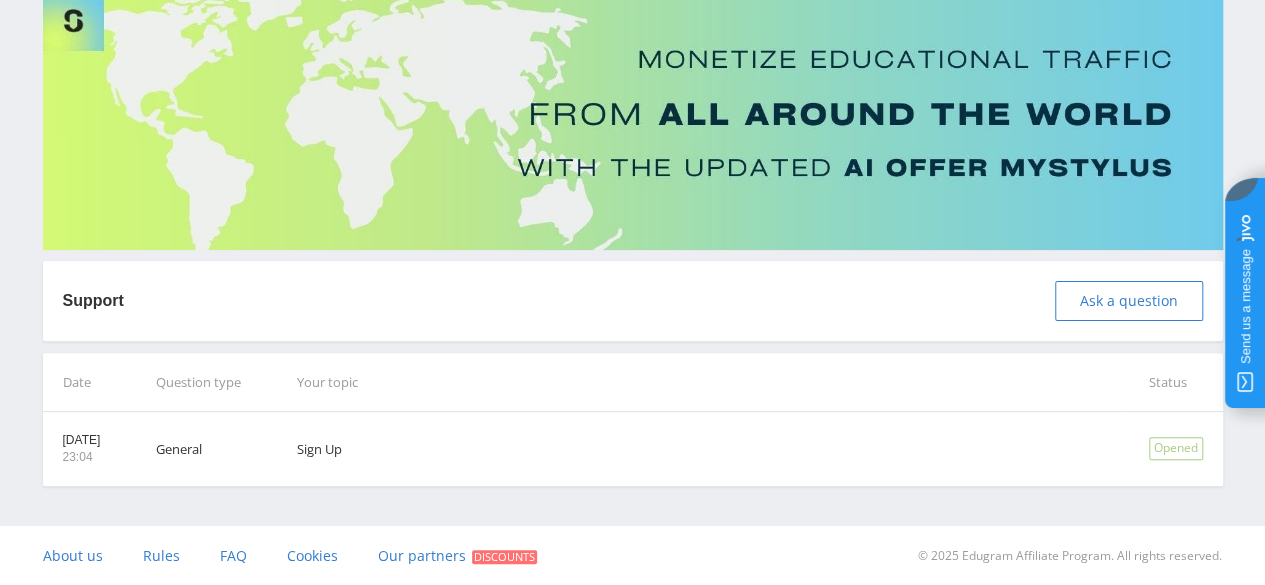 scroll, scrollTop: 0, scrollLeft: 0, axis: both 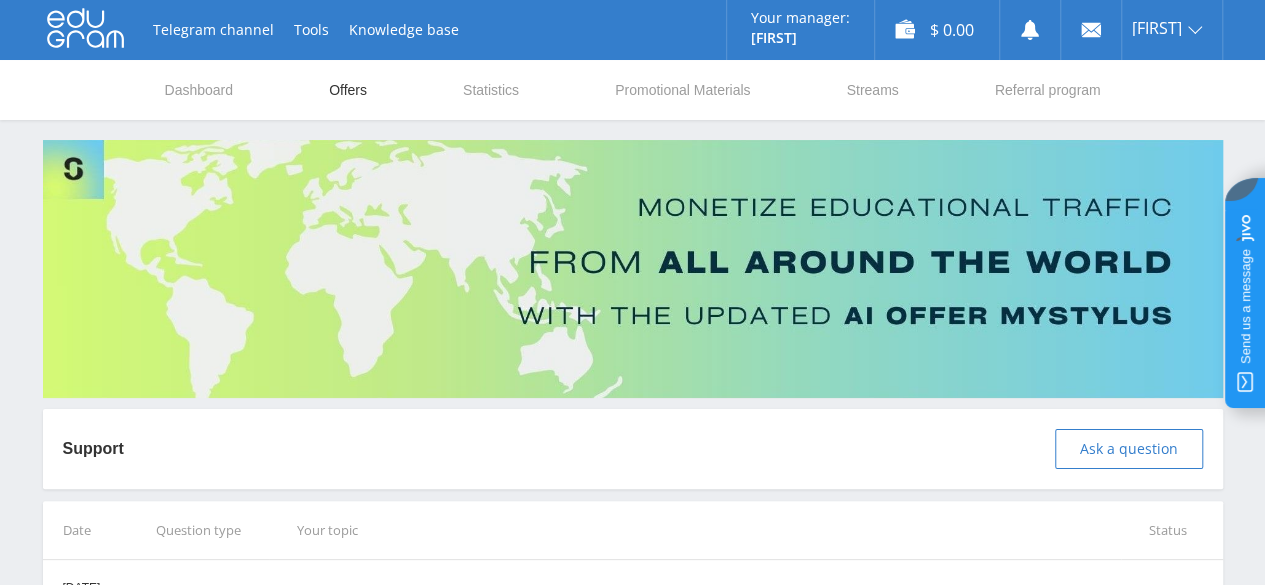 click on "Offers" at bounding box center (348, 90) 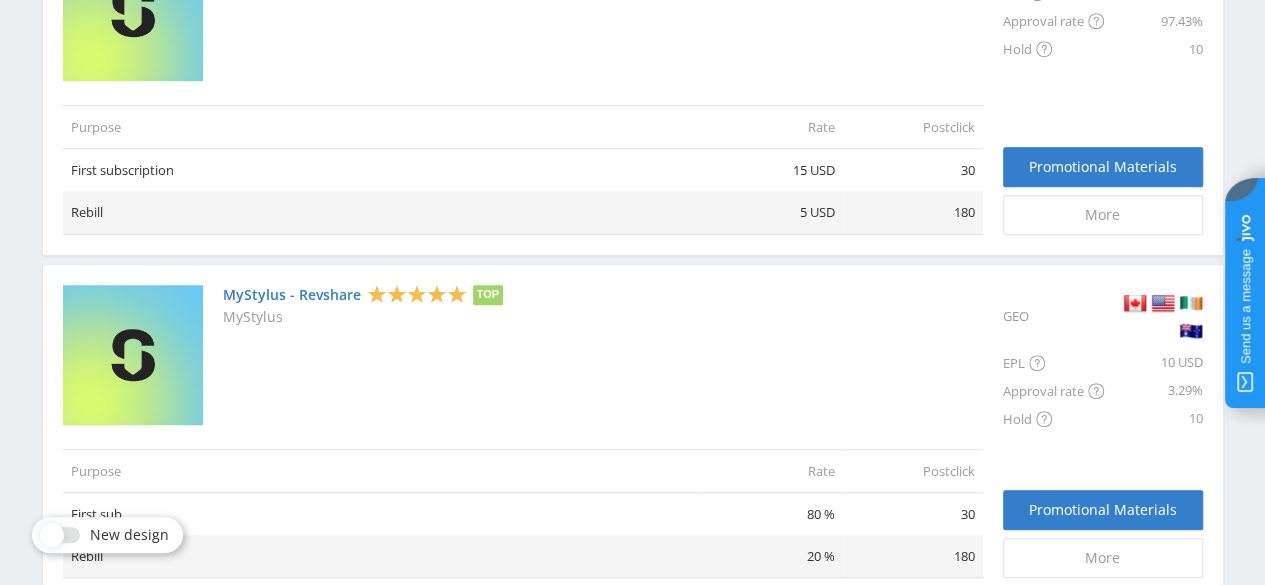 scroll, scrollTop: 324, scrollLeft: 0, axis: vertical 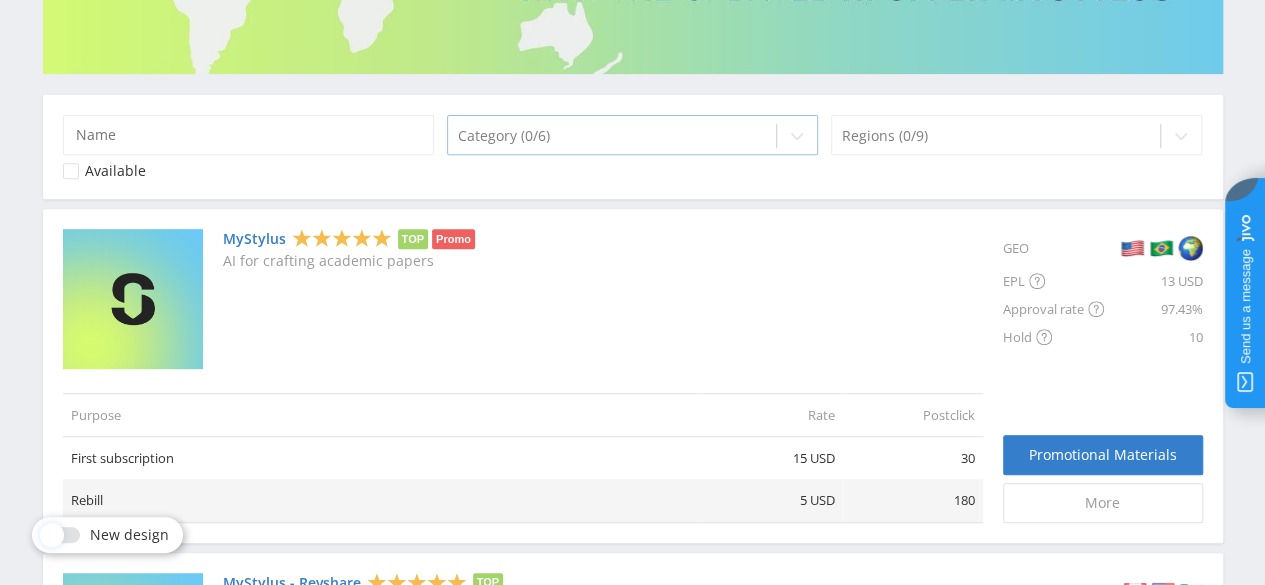 click at bounding box center (612, 136) 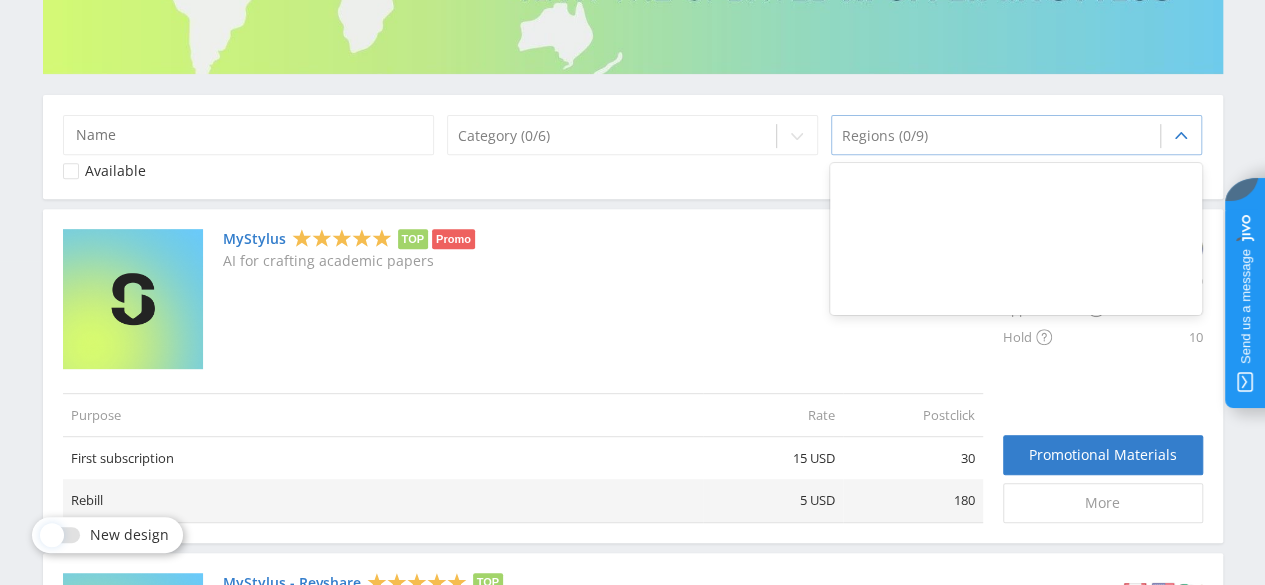 click at bounding box center [996, 136] 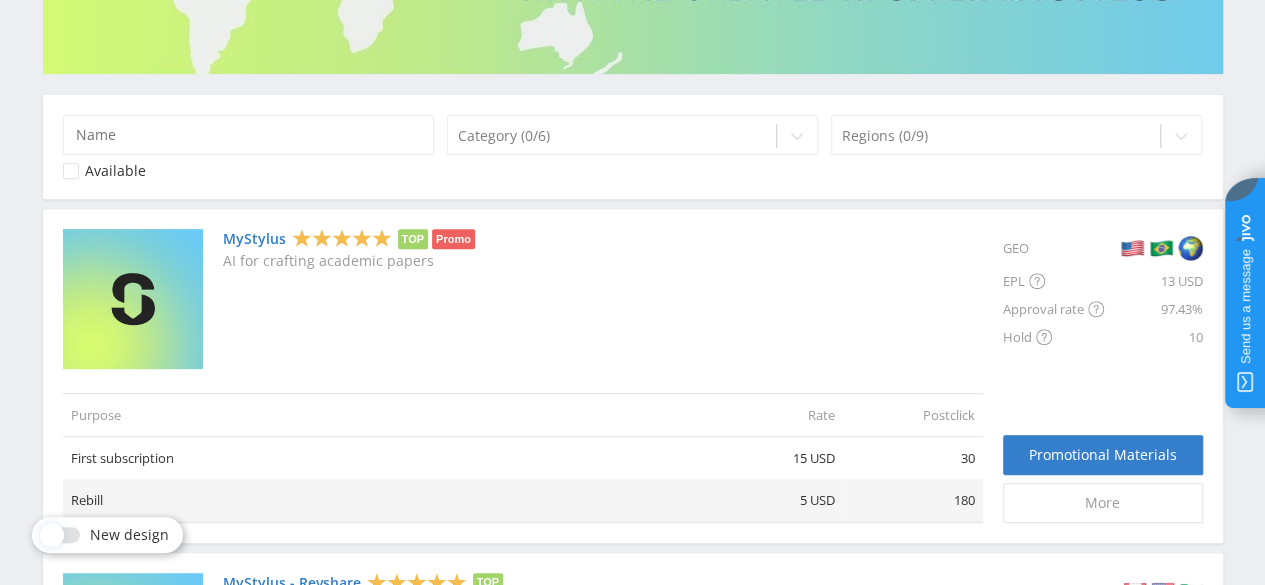 click on "Category (0/6) Regions (0/9) Available" at bounding box center [633, 147] 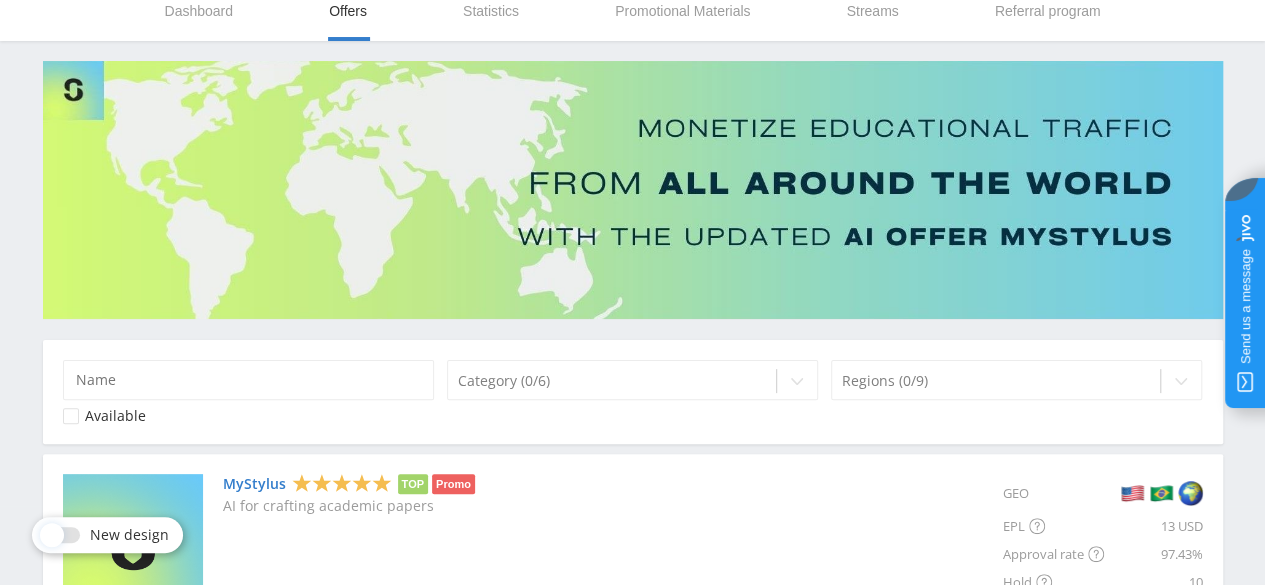 scroll, scrollTop: 80, scrollLeft: 0, axis: vertical 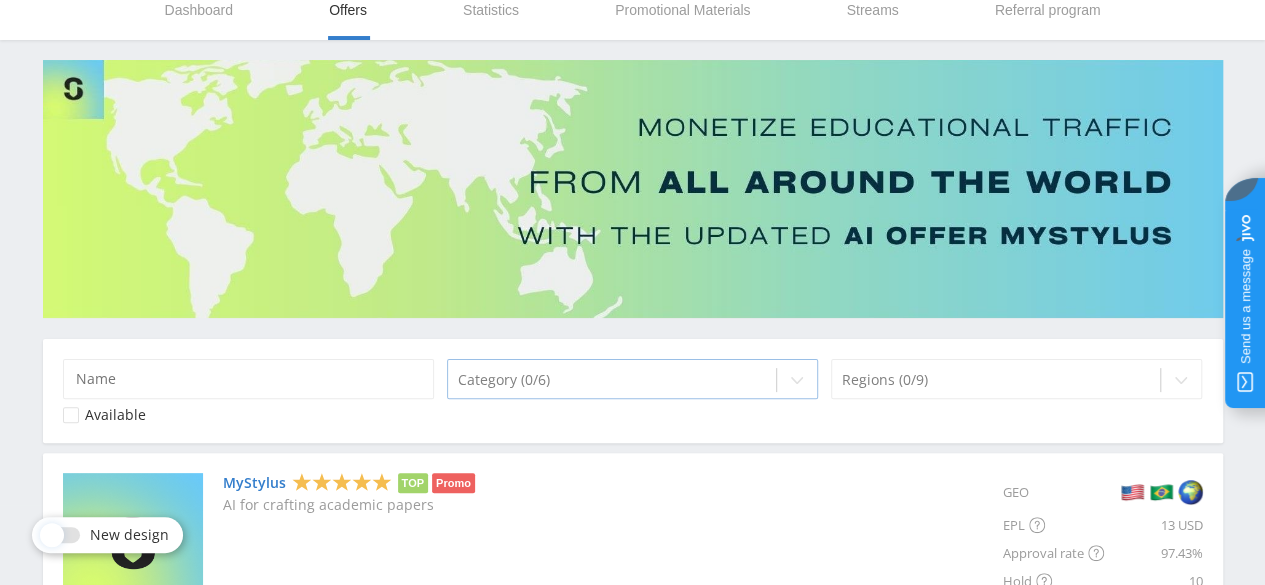 click at bounding box center (797, 380) 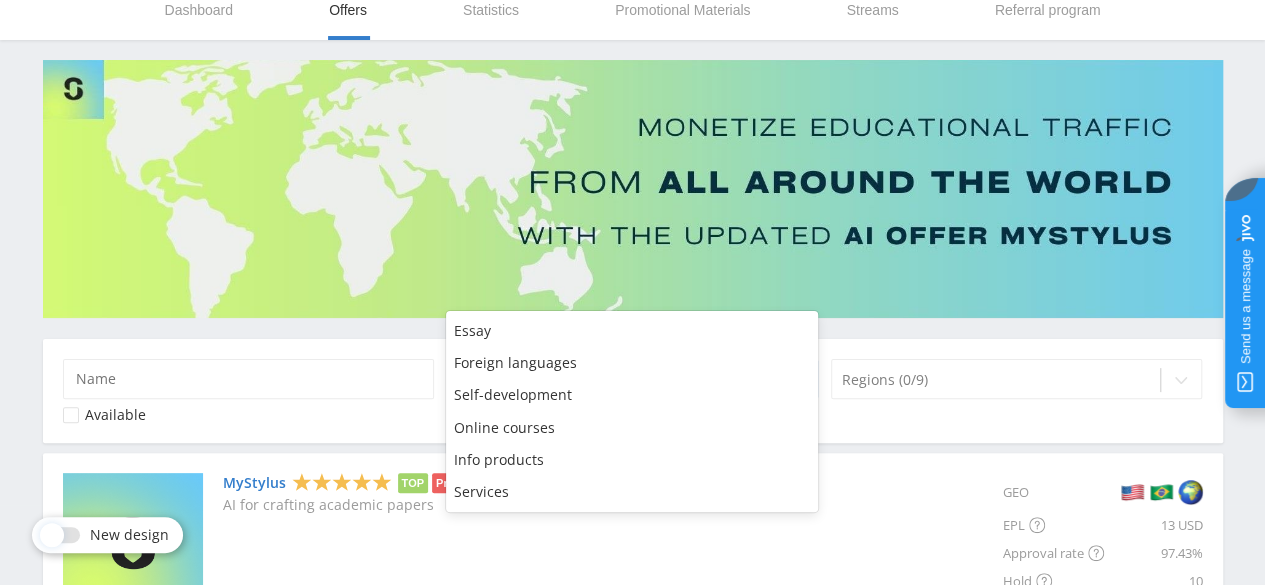scroll, scrollTop: 228, scrollLeft: 0, axis: vertical 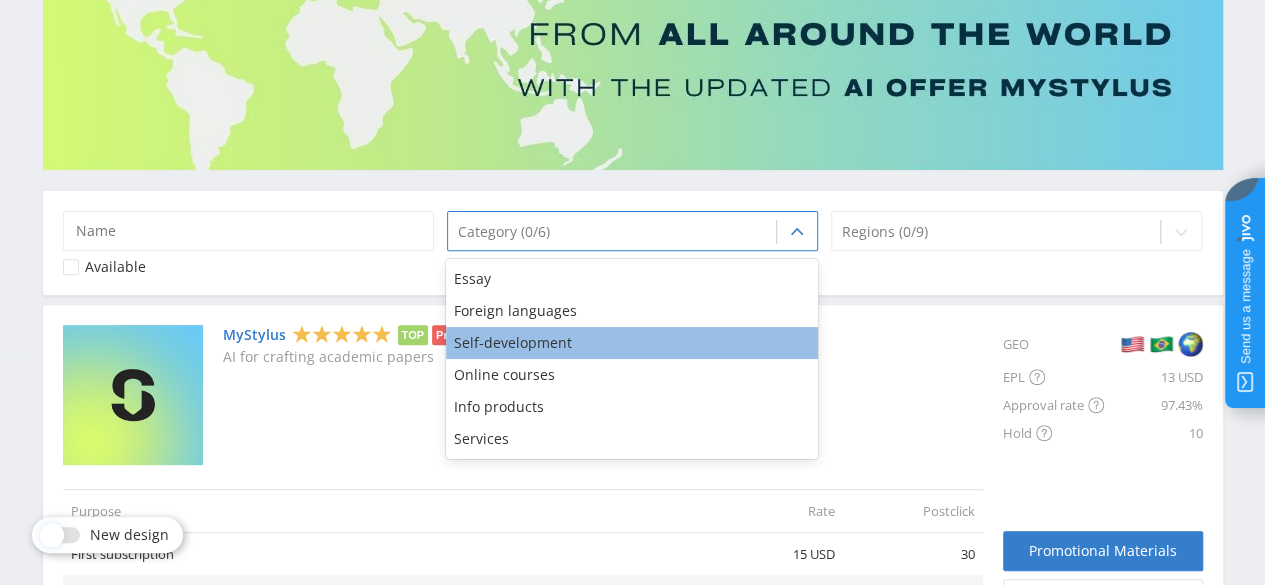 click on "Self-development" at bounding box center [632, 343] 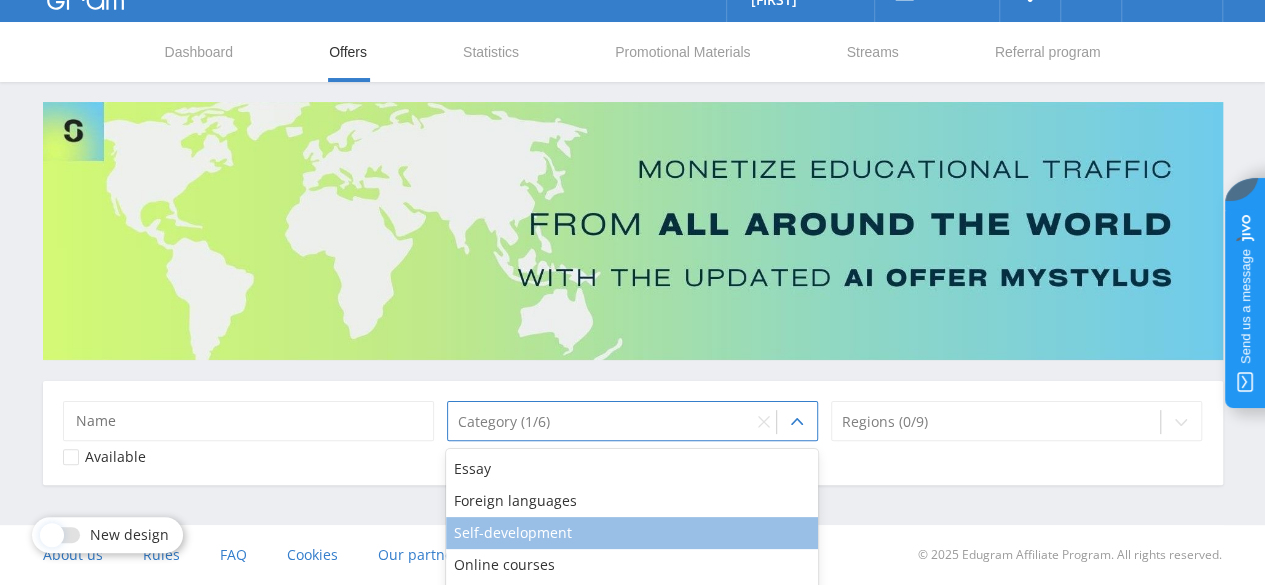 scroll, scrollTop: 37, scrollLeft: 0, axis: vertical 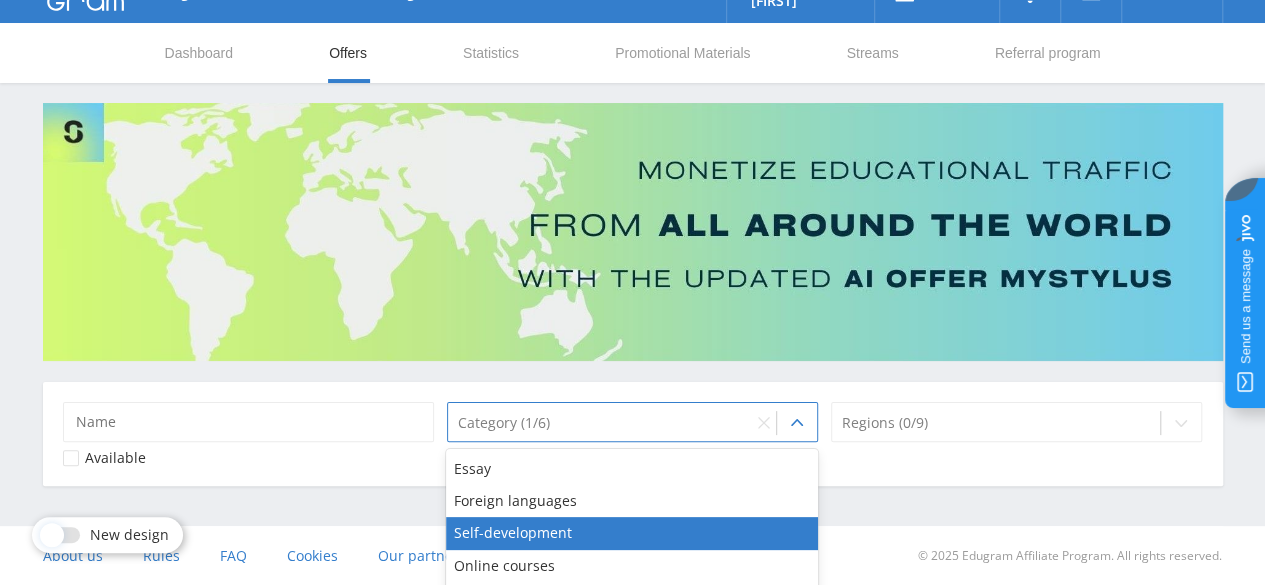 click on "option Self-development, selected. 6 results available. Use Up and Down to choose options, press Enter to select the currently focused option, press Escape to exit the menu, press Tab to select the option and exit the menu. Category (1/6) Regions (0/9) Available" at bounding box center (633, 294) 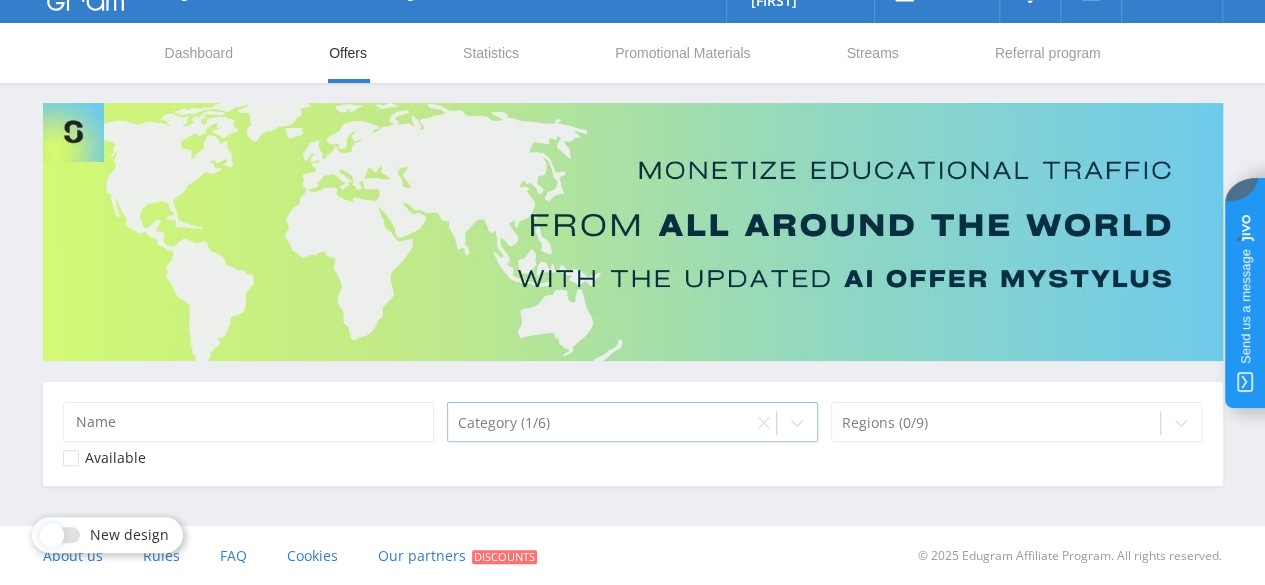 click 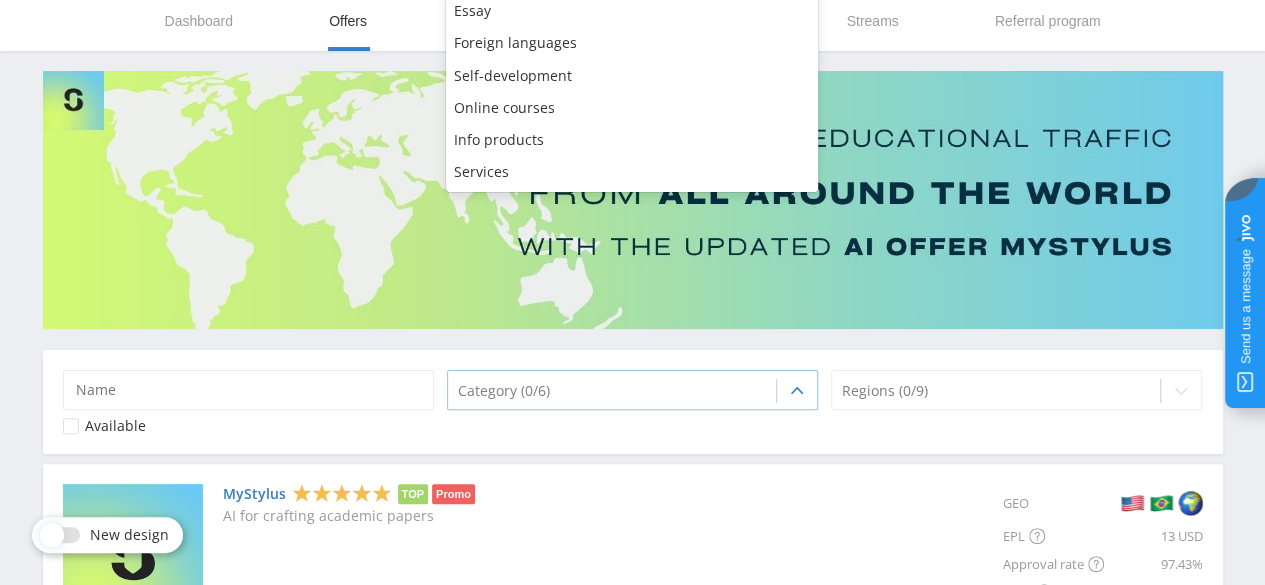 scroll, scrollTop: 0, scrollLeft: 0, axis: both 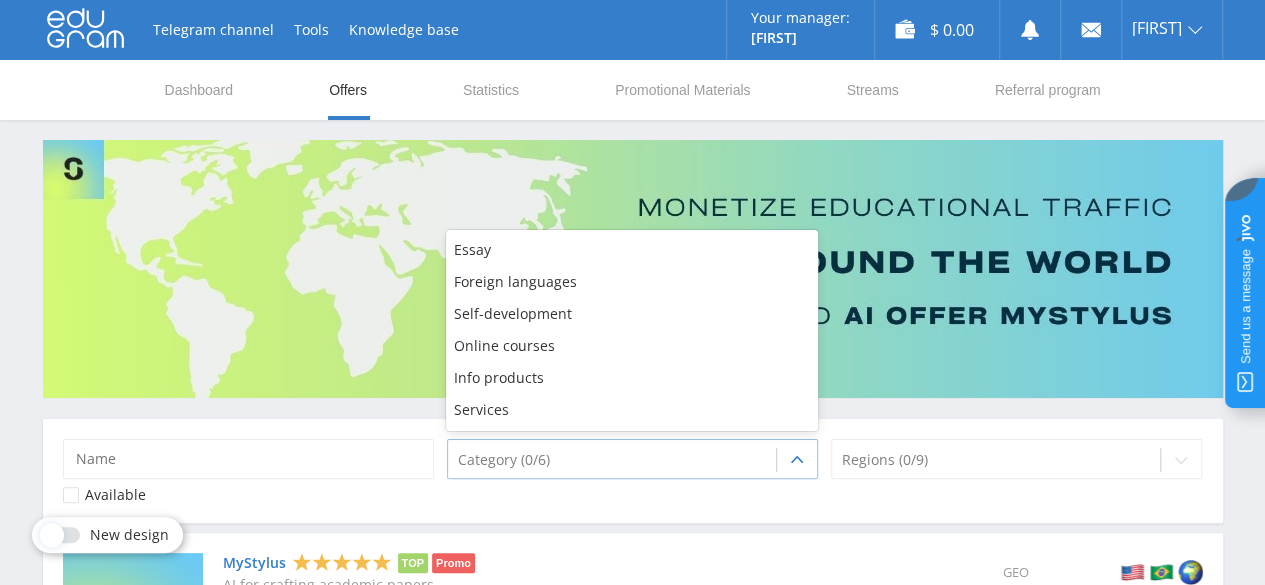 click at bounding box center [71, 495] 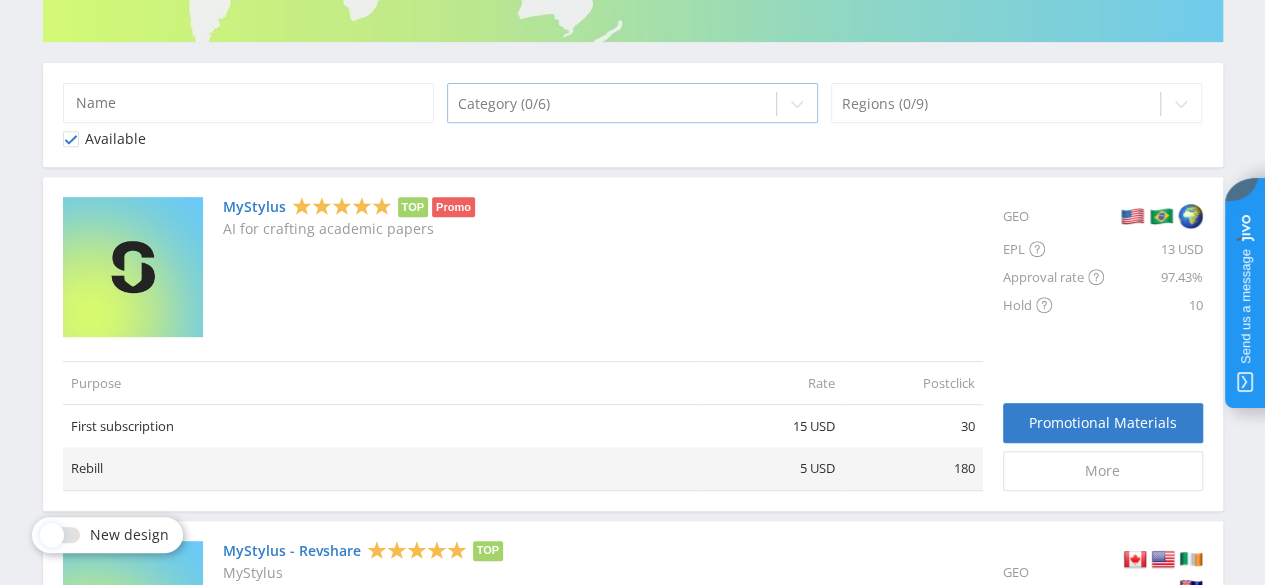 scroll, scrollTop: 355, scrollLeft: 0, axis: vertical 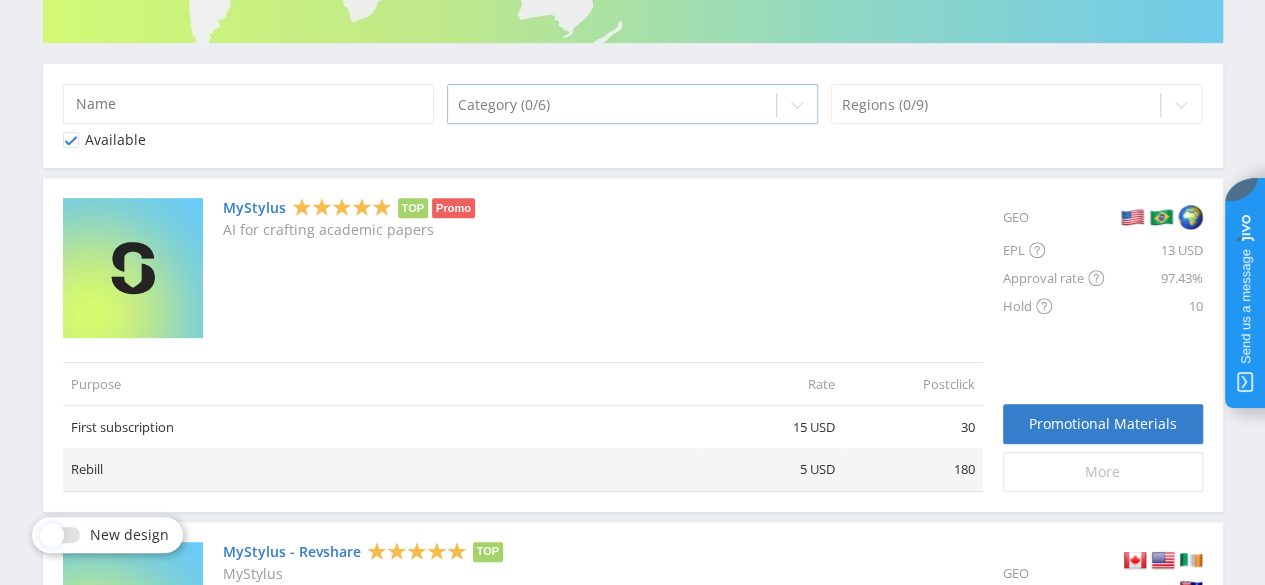 click on "More" at bounding box center [1102, 472] 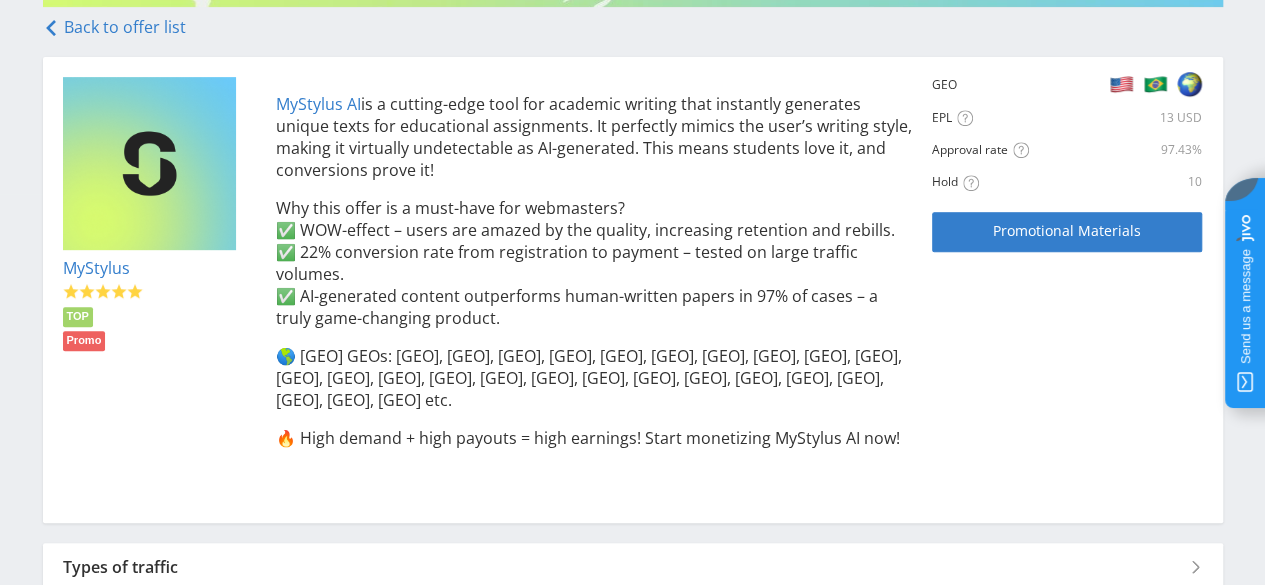 scroll, scrollTop: 376, scrollLeft: 0, axis: vertical 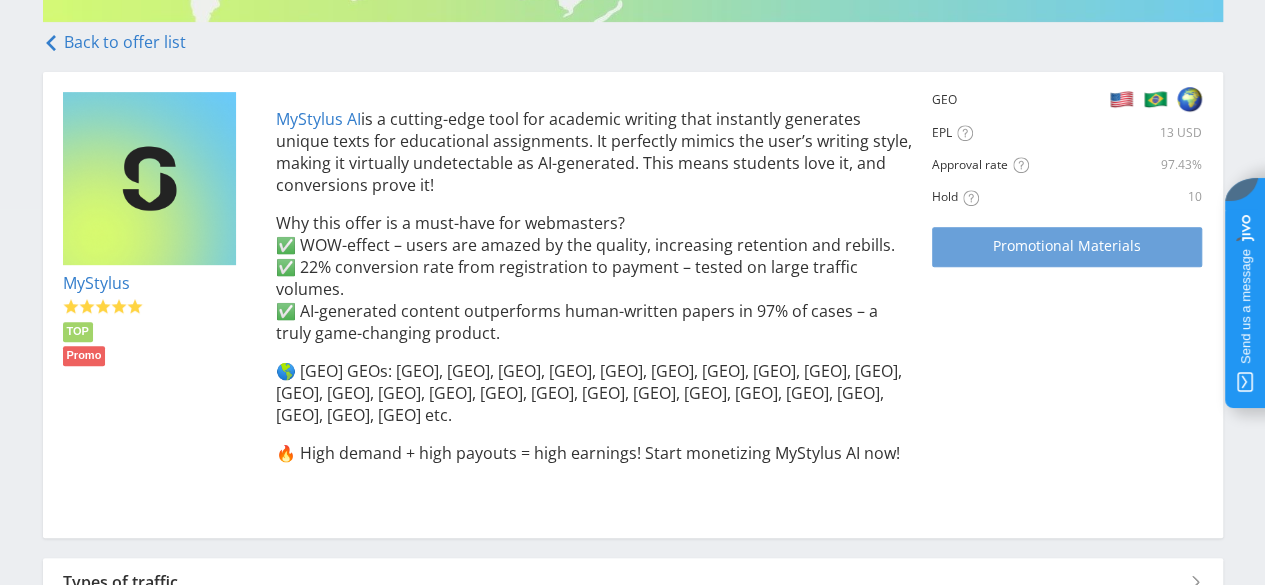 click on "Promotional Materials" at bounding box center (1067, 247) 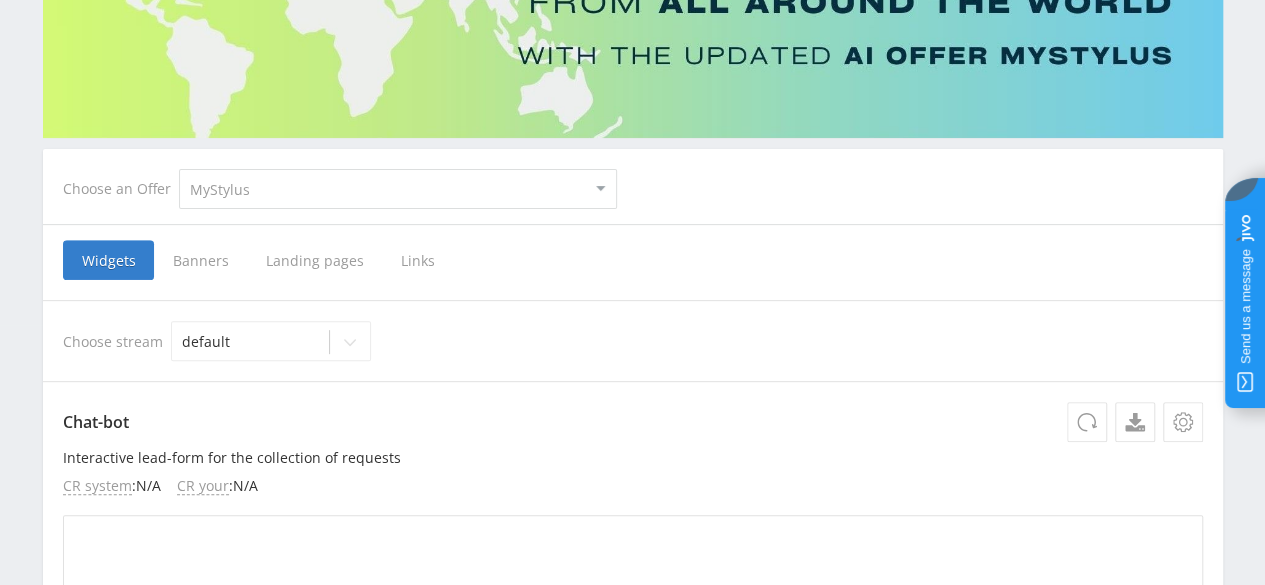 scroll, scrollTop: 255, scrollLeft: 0, axis: vertical 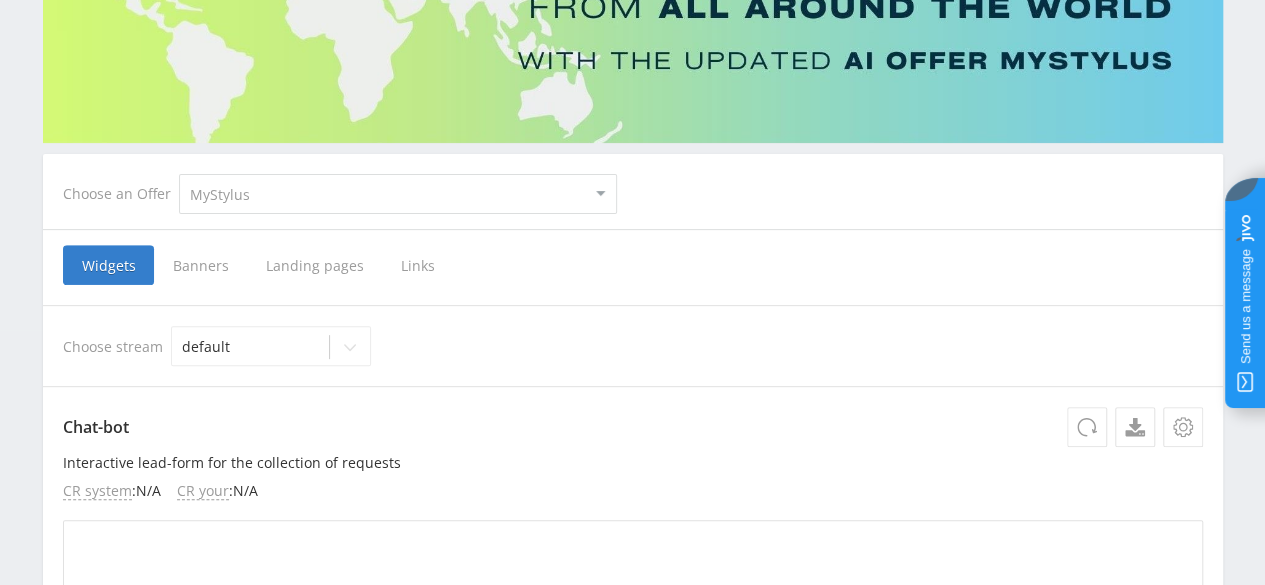 click on "Landing pages" at bounding box center (314, 265) 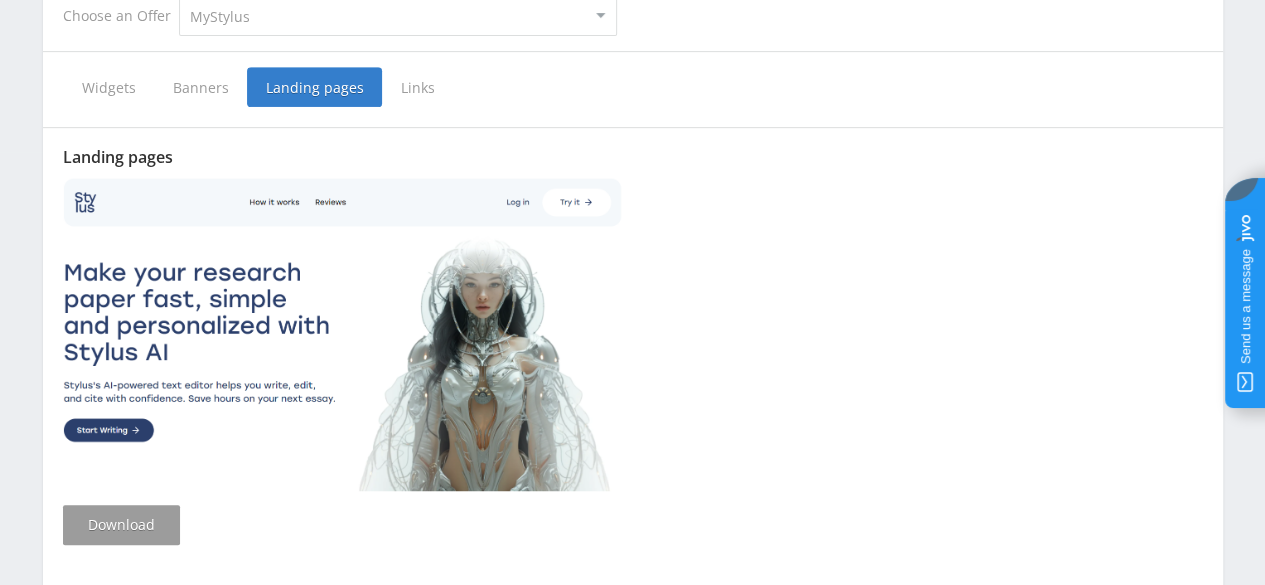scroll, scrollTop: 324, scrollLeft: 0, axis: vertical 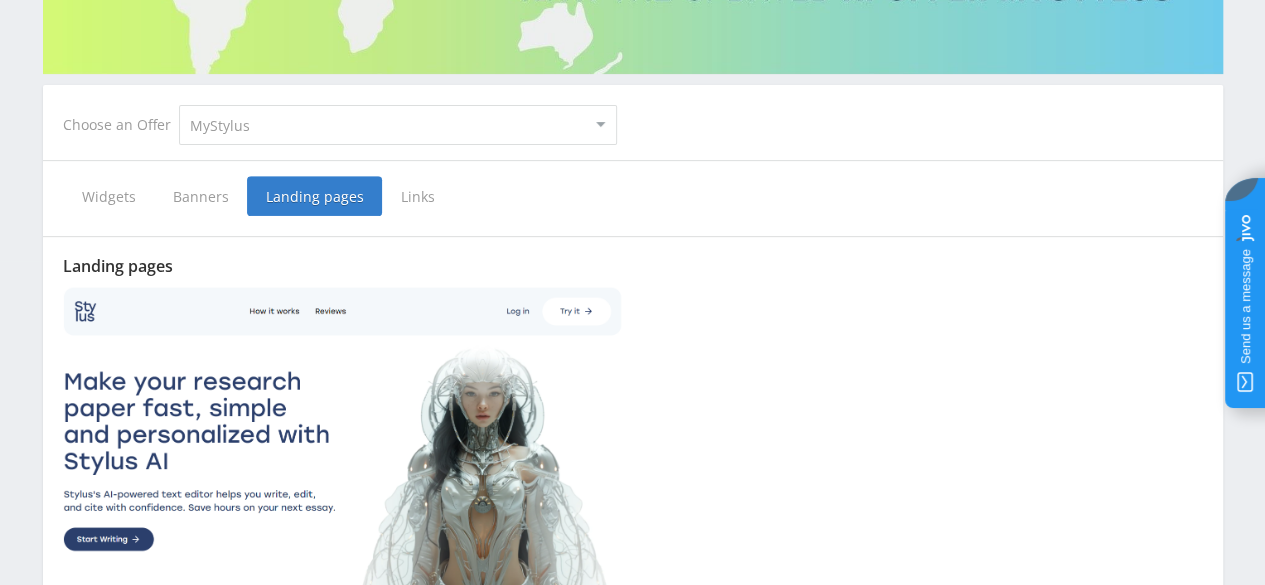 click on "Banners" at bounding box center (200, 196) 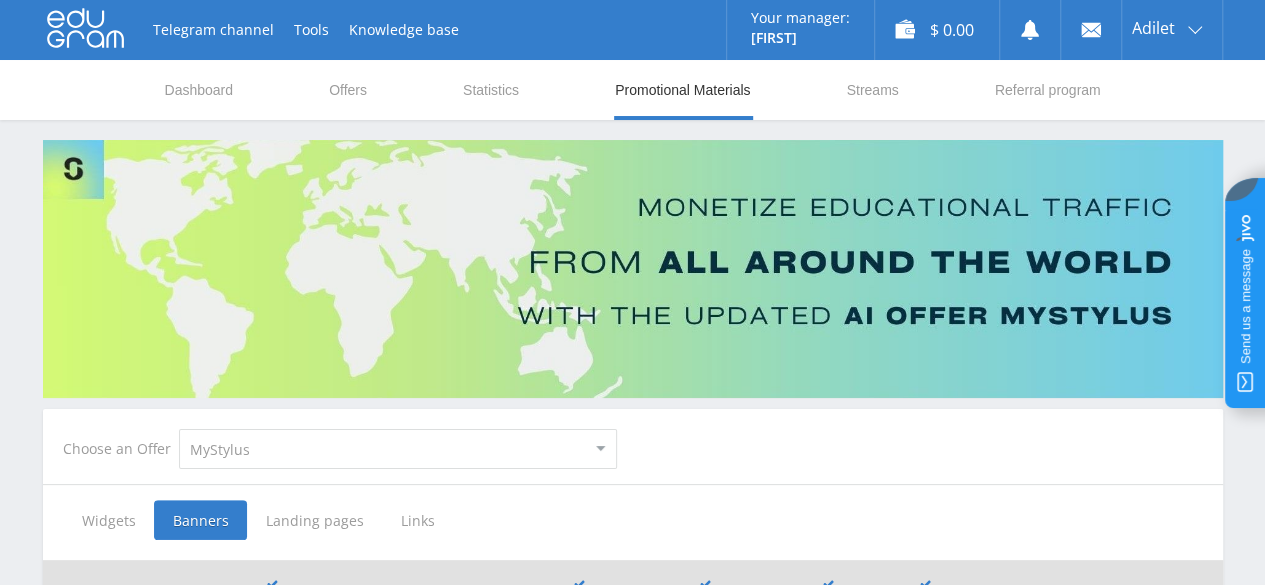 scroll, scrollTop: 268, scrollLeft: 0, axis: vertical 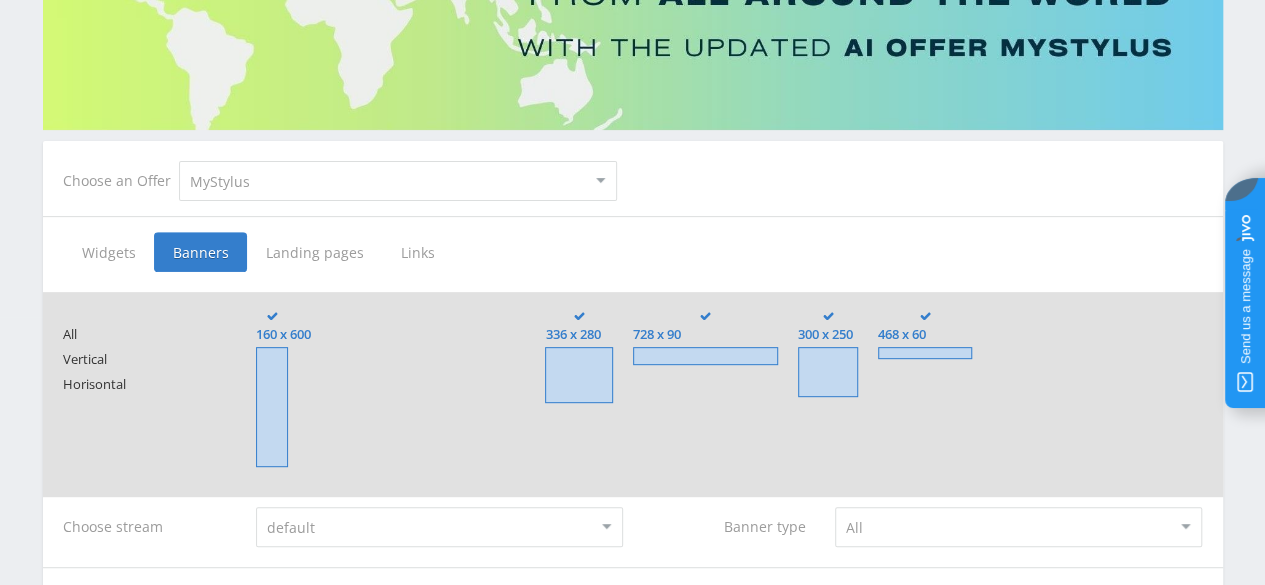 click on "Links" at bounding box center [418, 252] 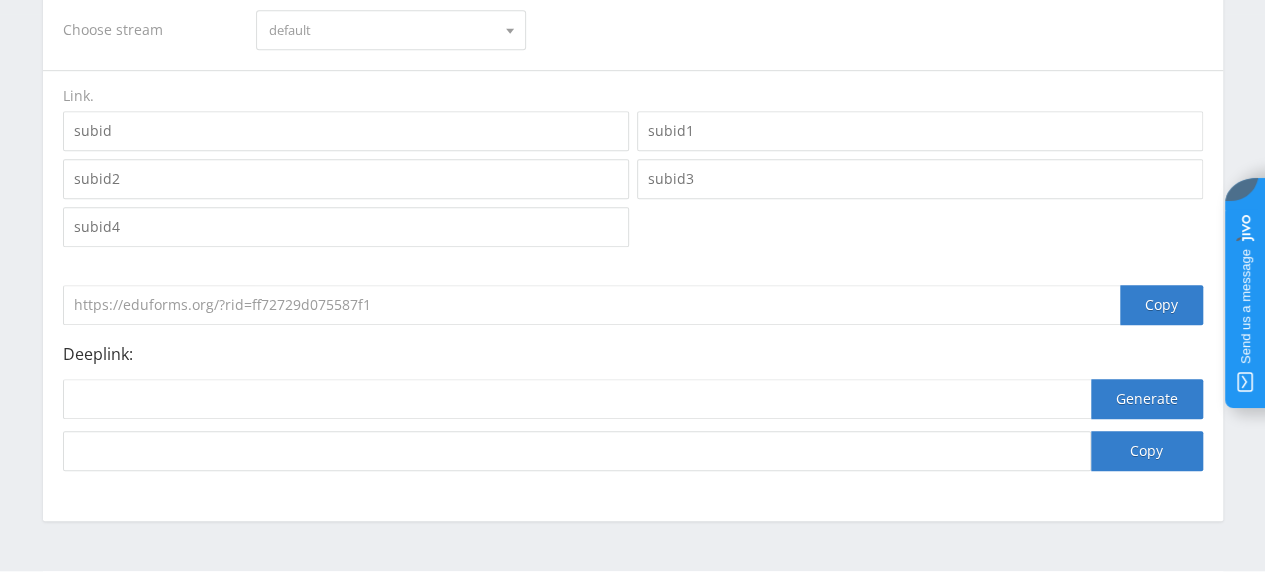 scroll, scrollTop: 572, scrollLeft: 0, axis: vertical 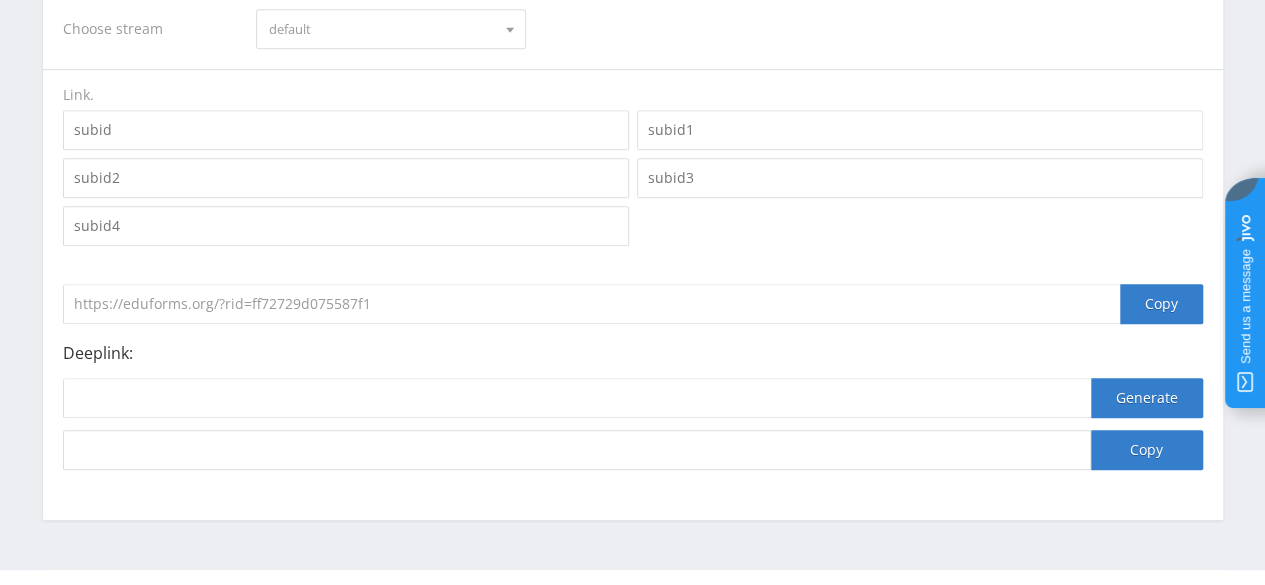 click at bounding box center (346, 130) 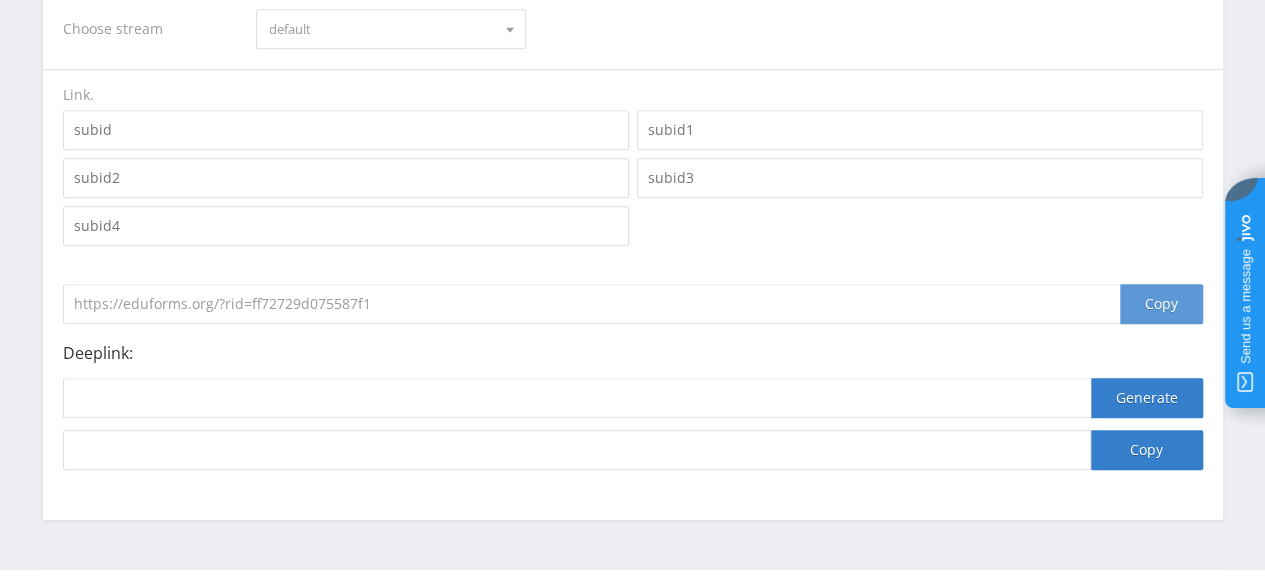 click on "Copy" at bounding box center [1161, 304] 